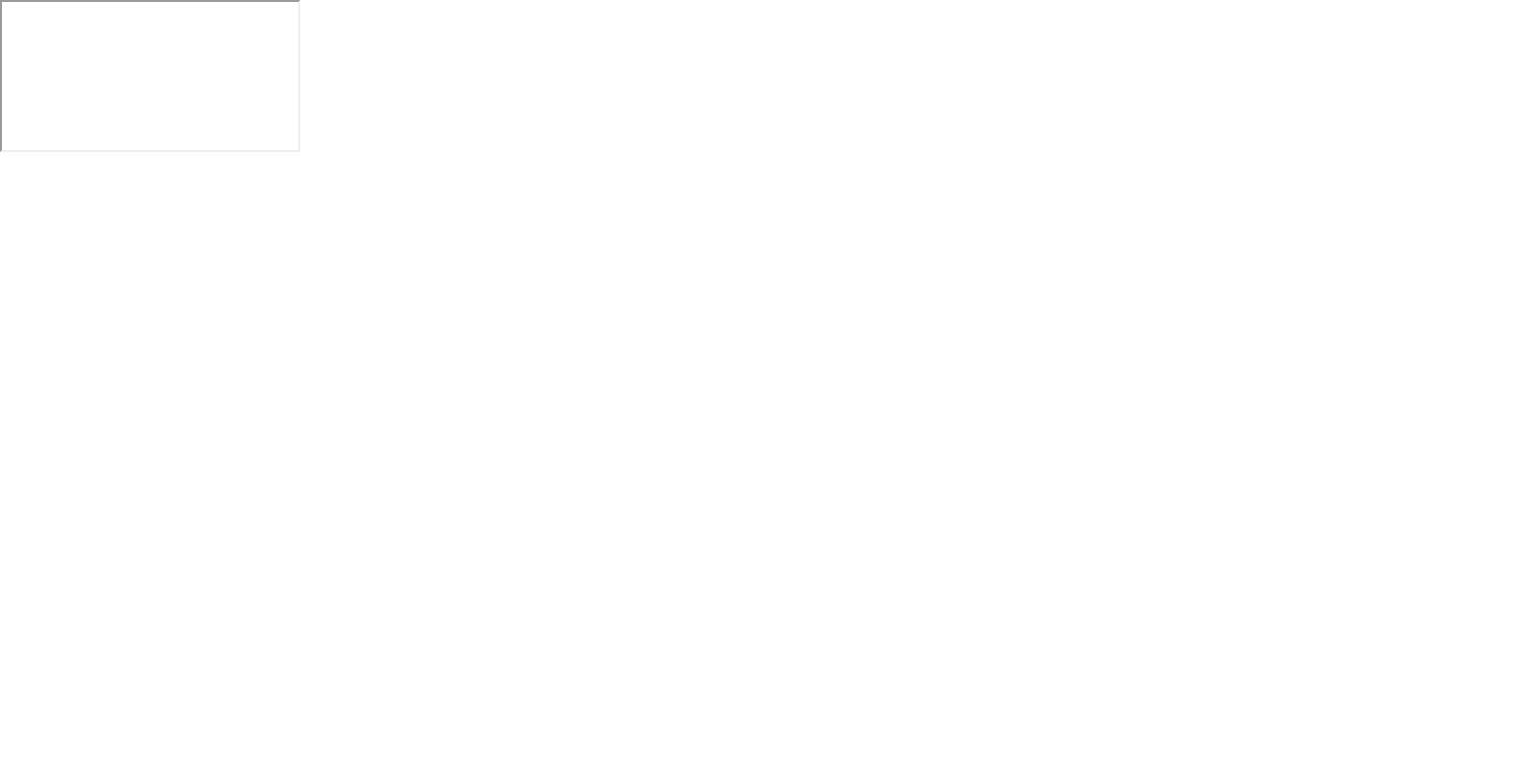 scroll, scrollTop: 0, scrollLeft: 0, axis: both 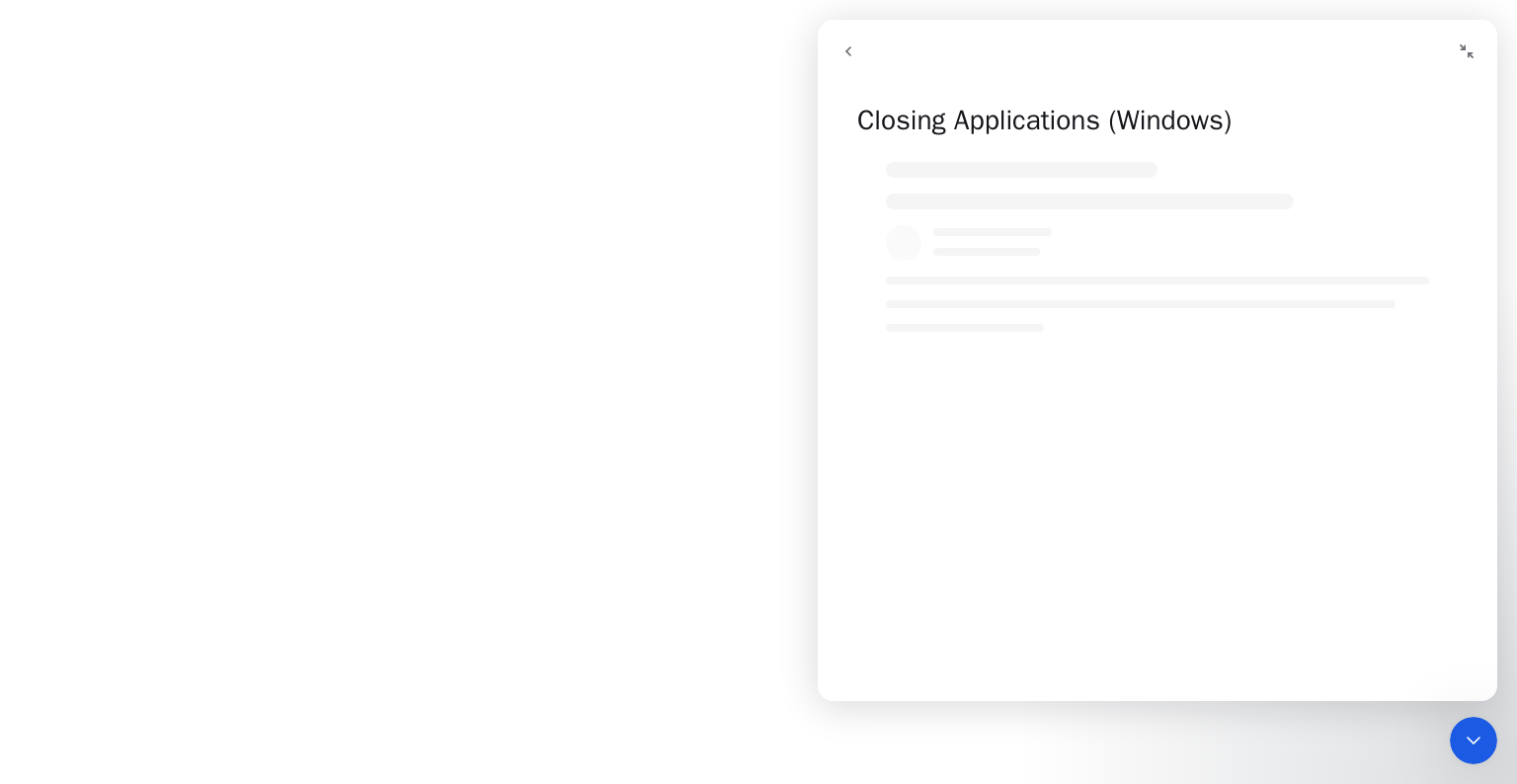click 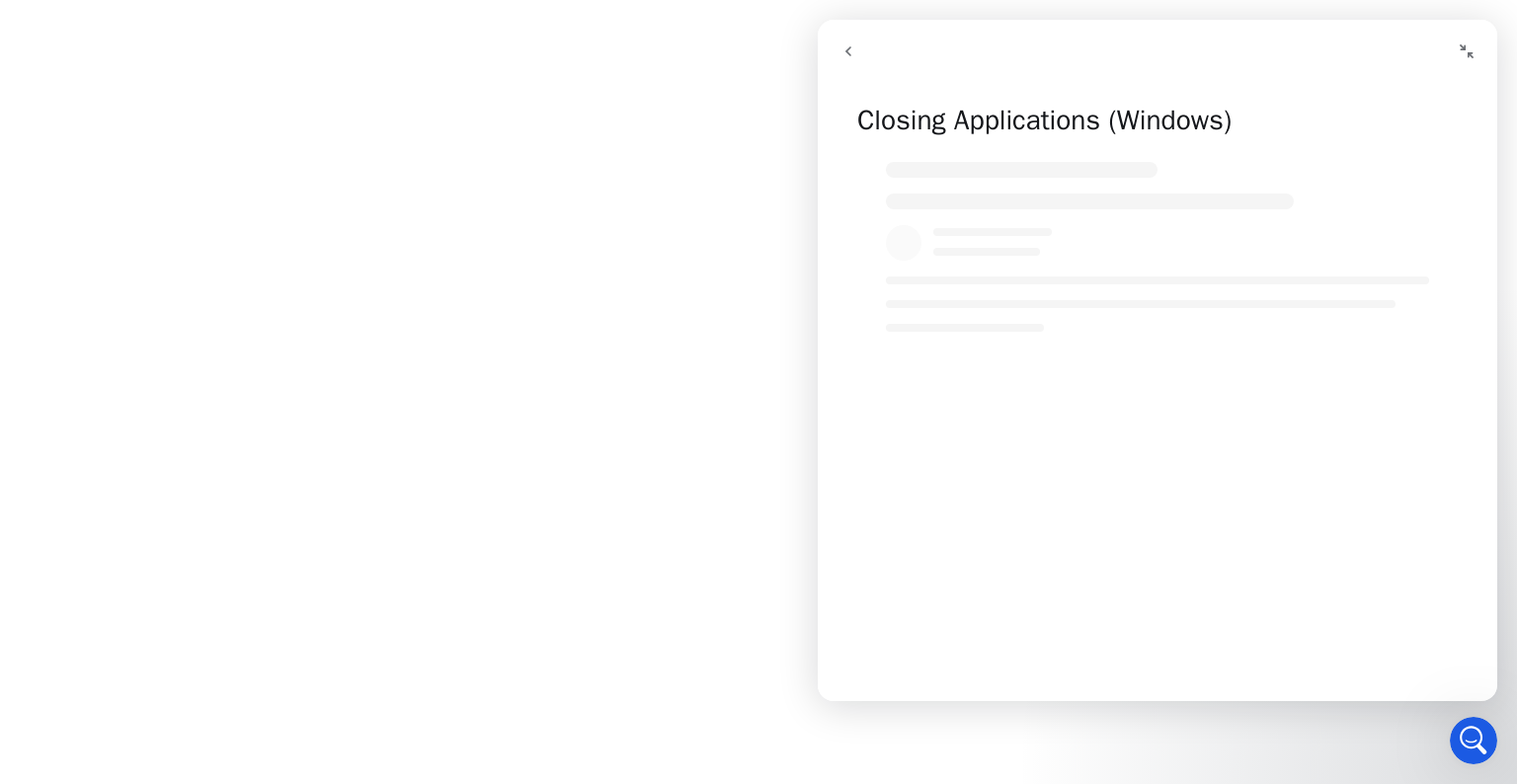 scroll, scrollTop: 0, scrollLeft: 0, axis: both 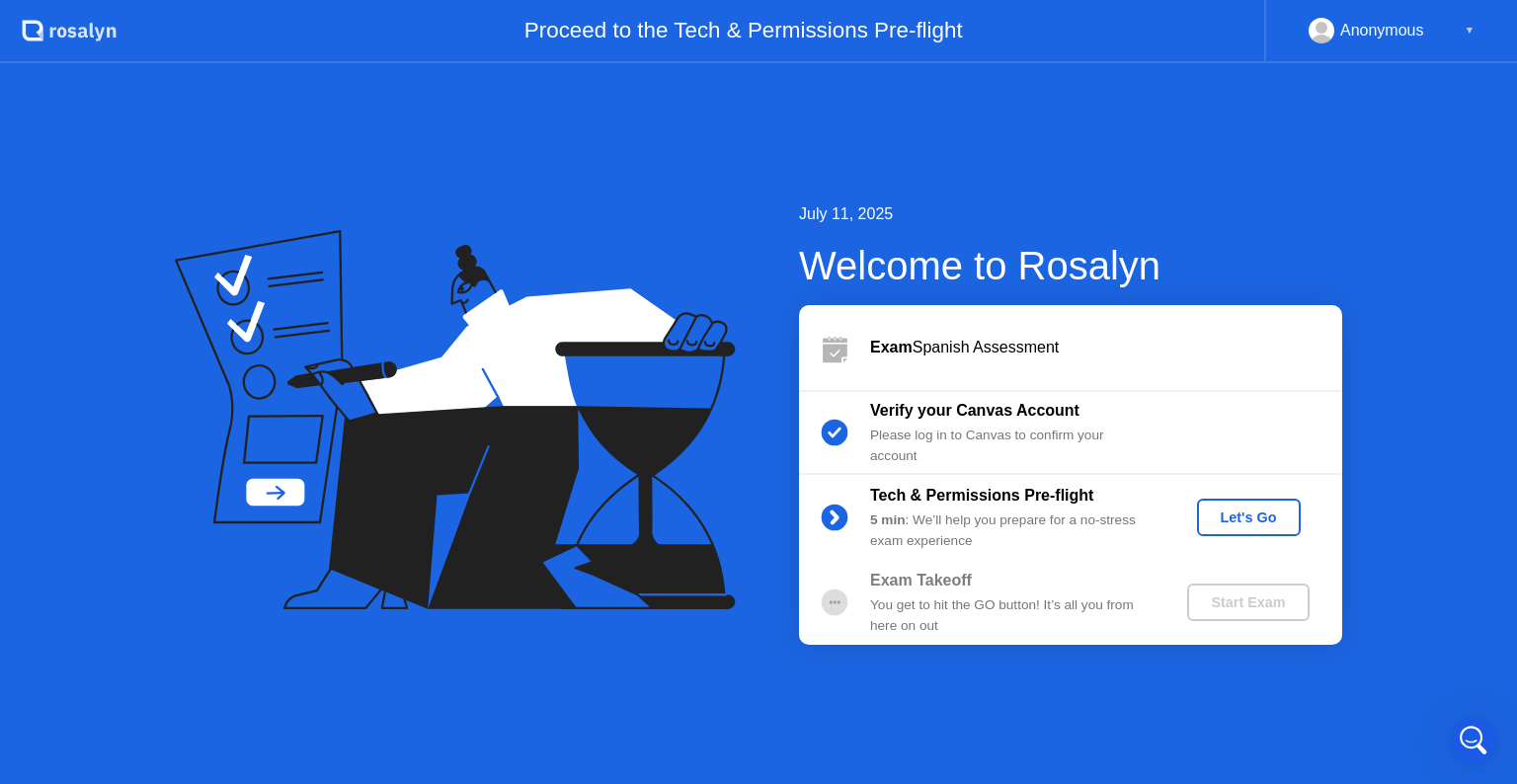 click on "Tech & Permissions Pre-flight 5 min : We’ll help you prepare for a no-stress exam experience Let's Go" 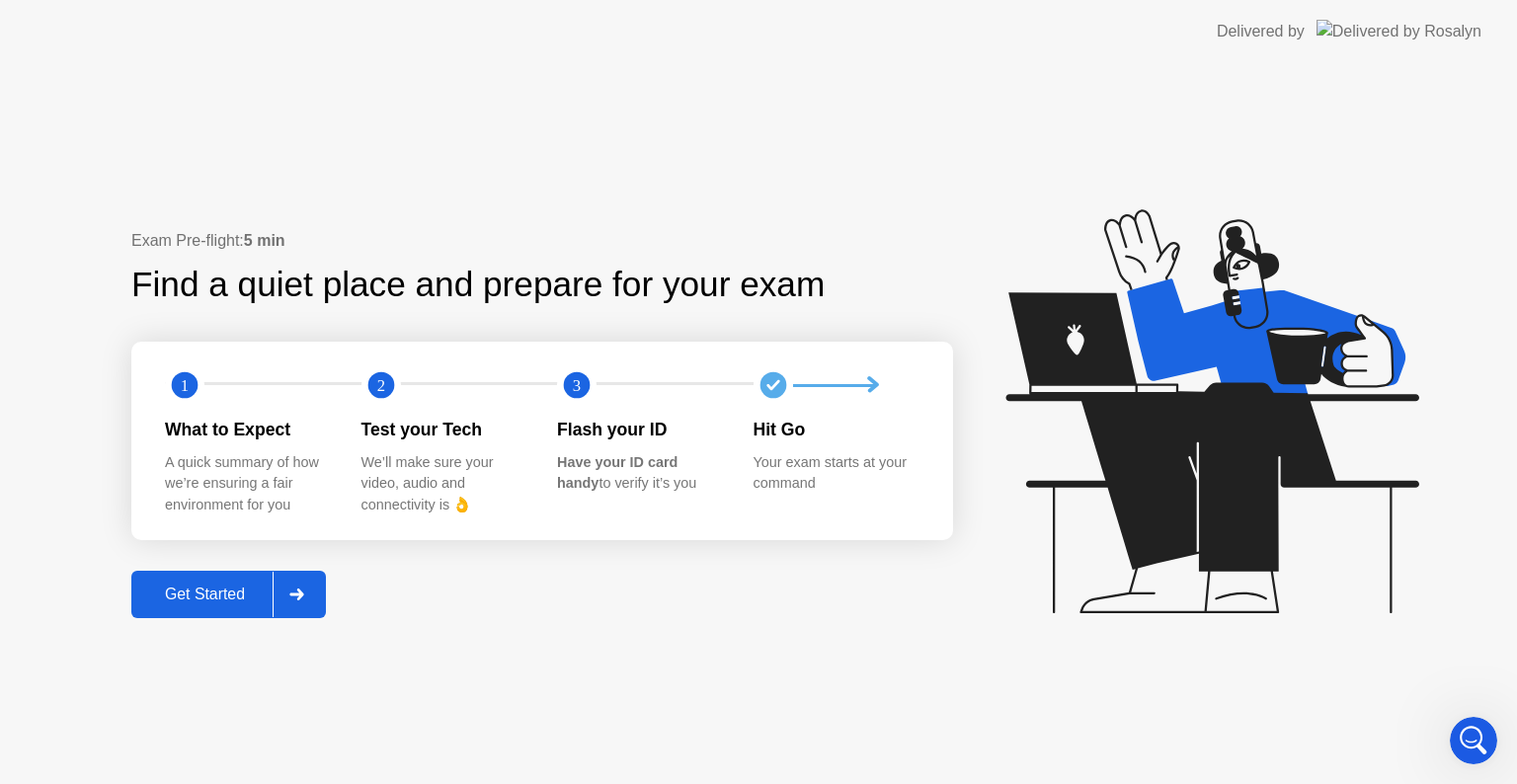 click 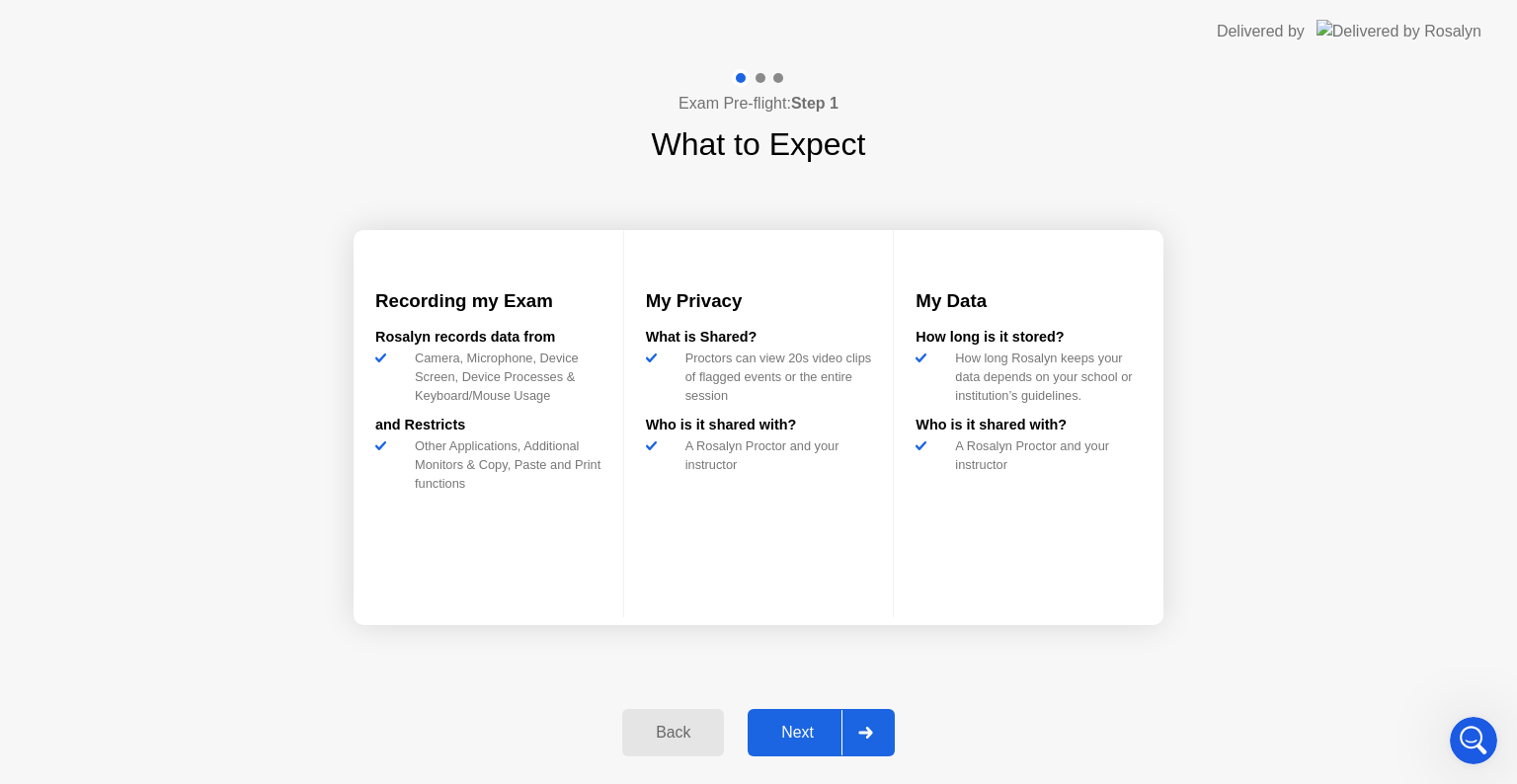 drag, startPoint x: 918, startPoint y: 725, endPoint x: 901, endPoint y: 727, distance: 17.117243 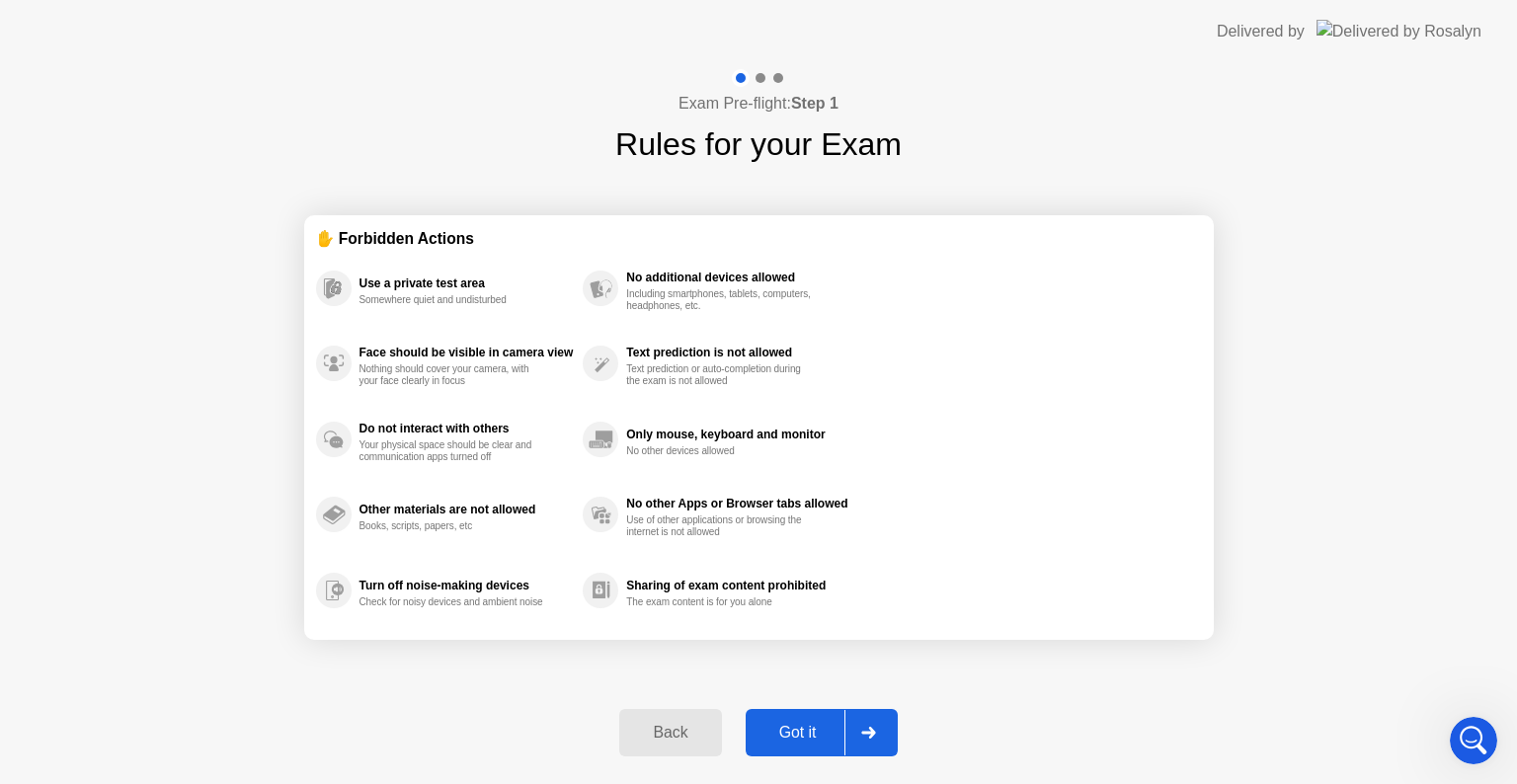 click 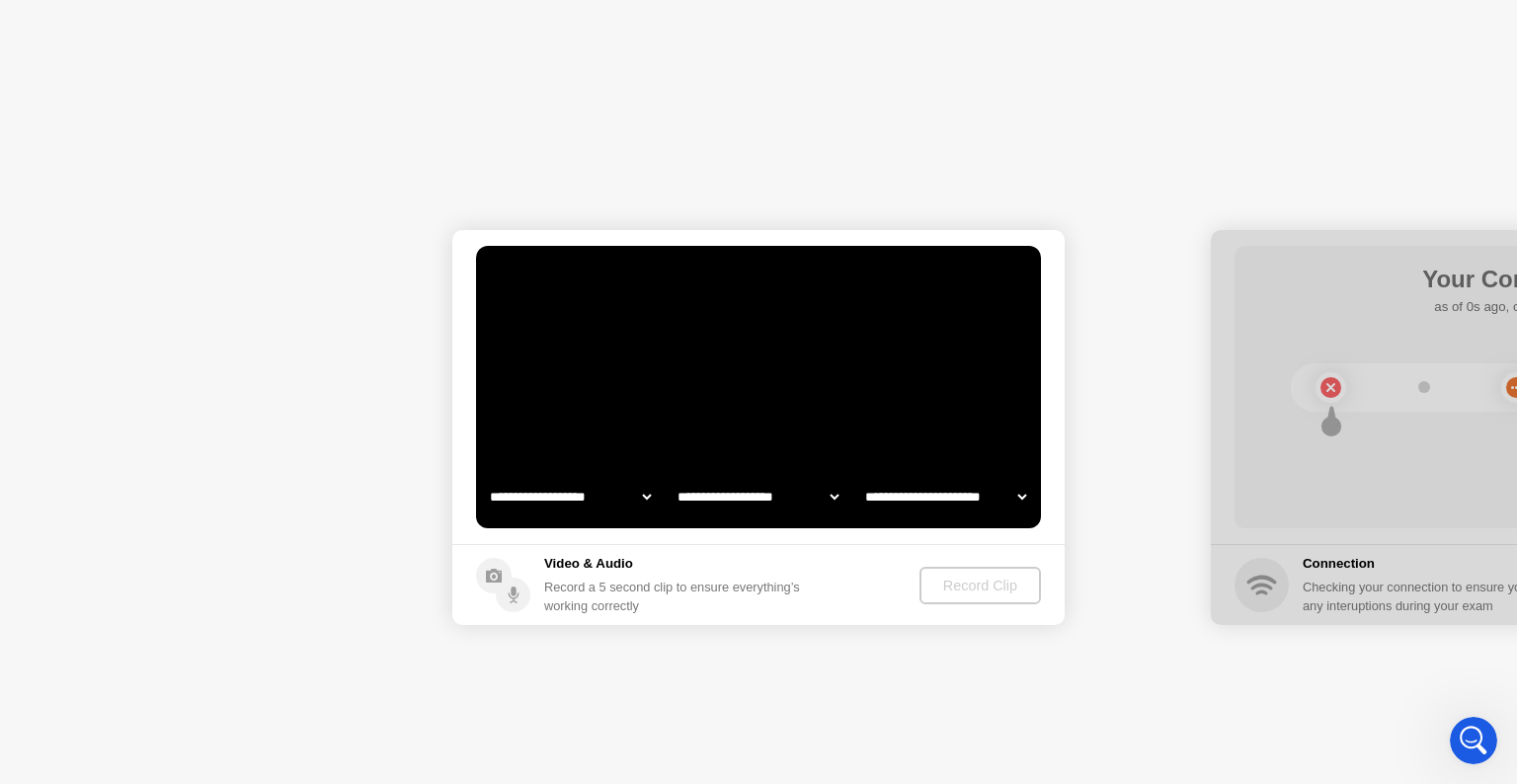 select on "**********" 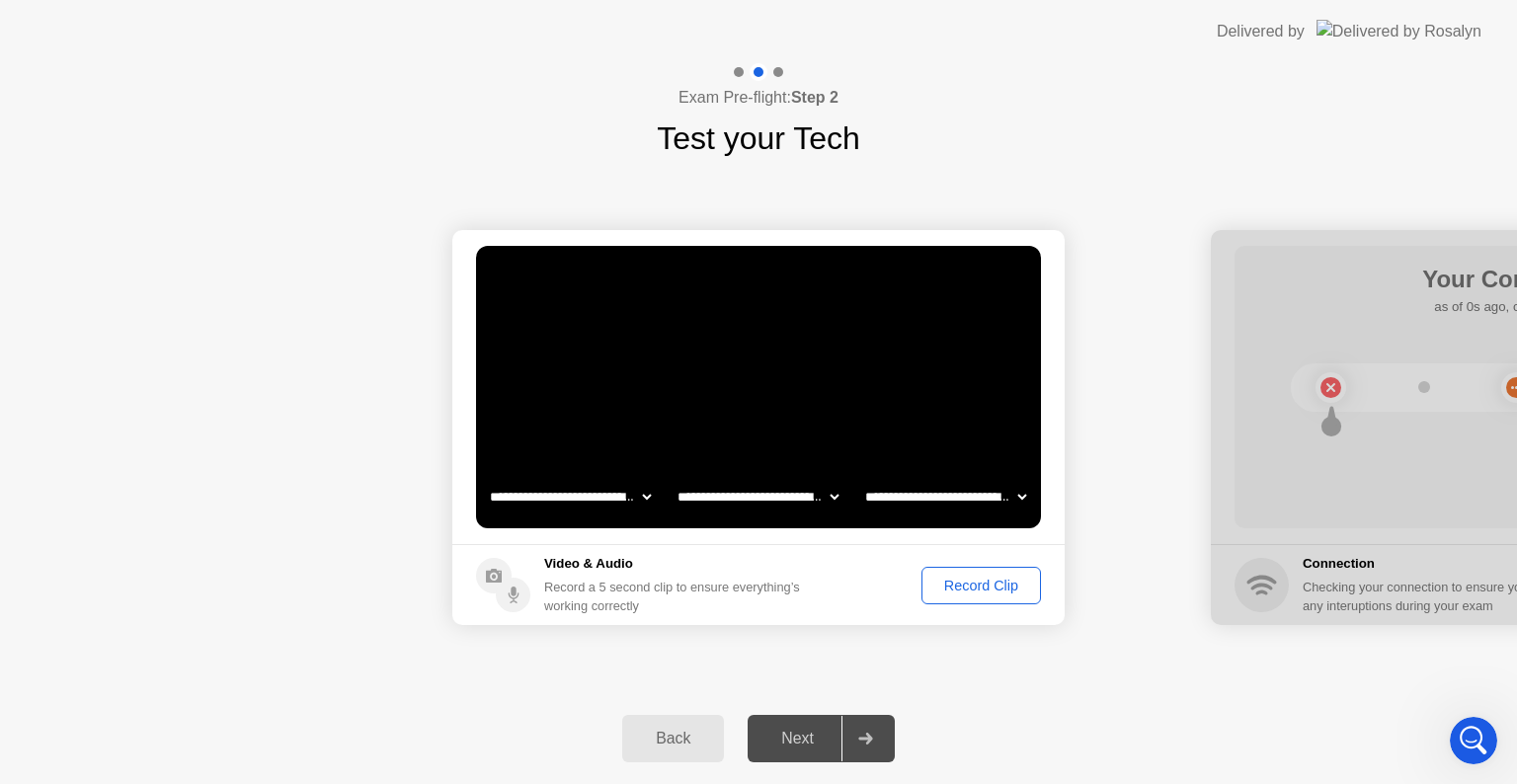 click on "Record Clip" 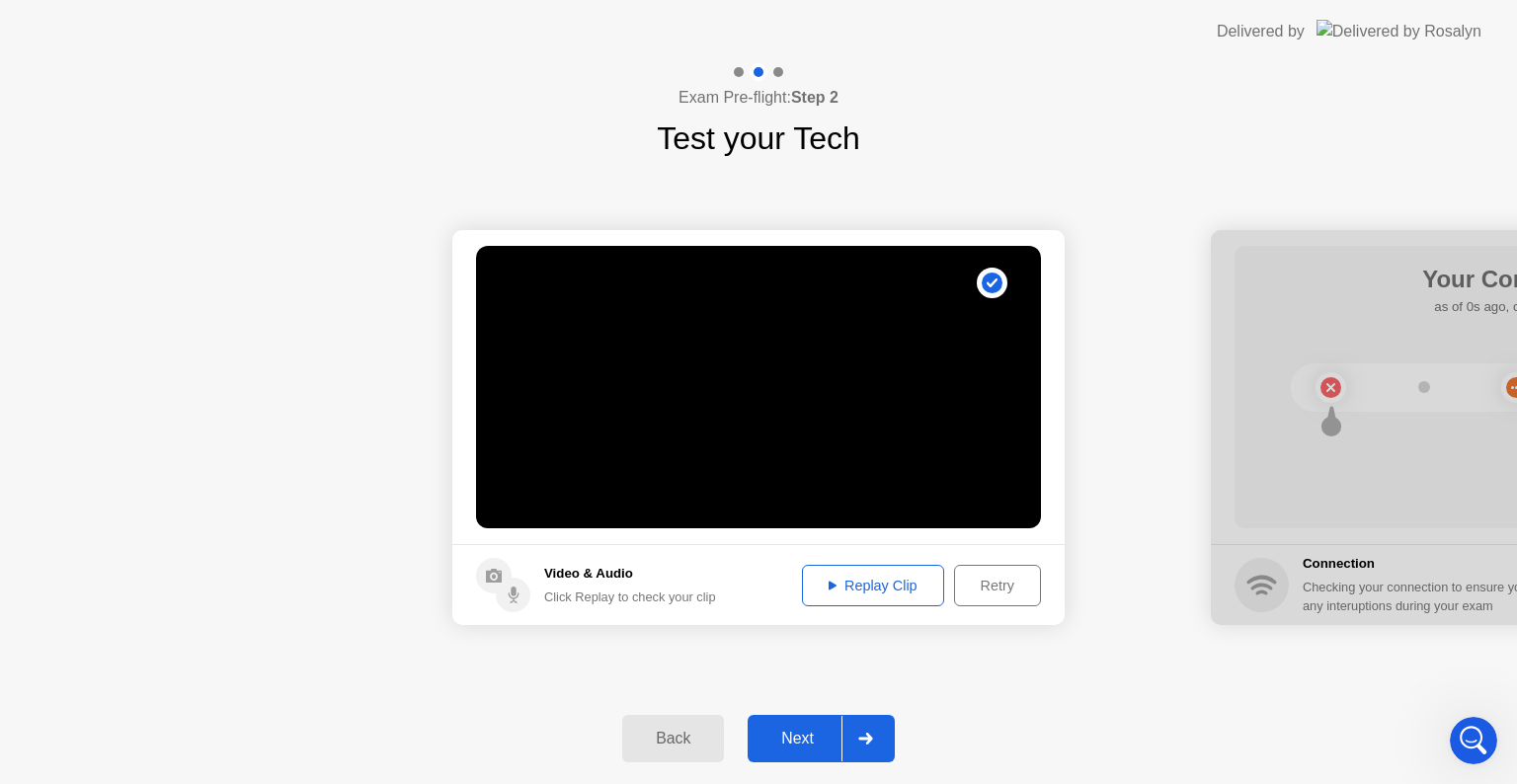 click on "Back Next" 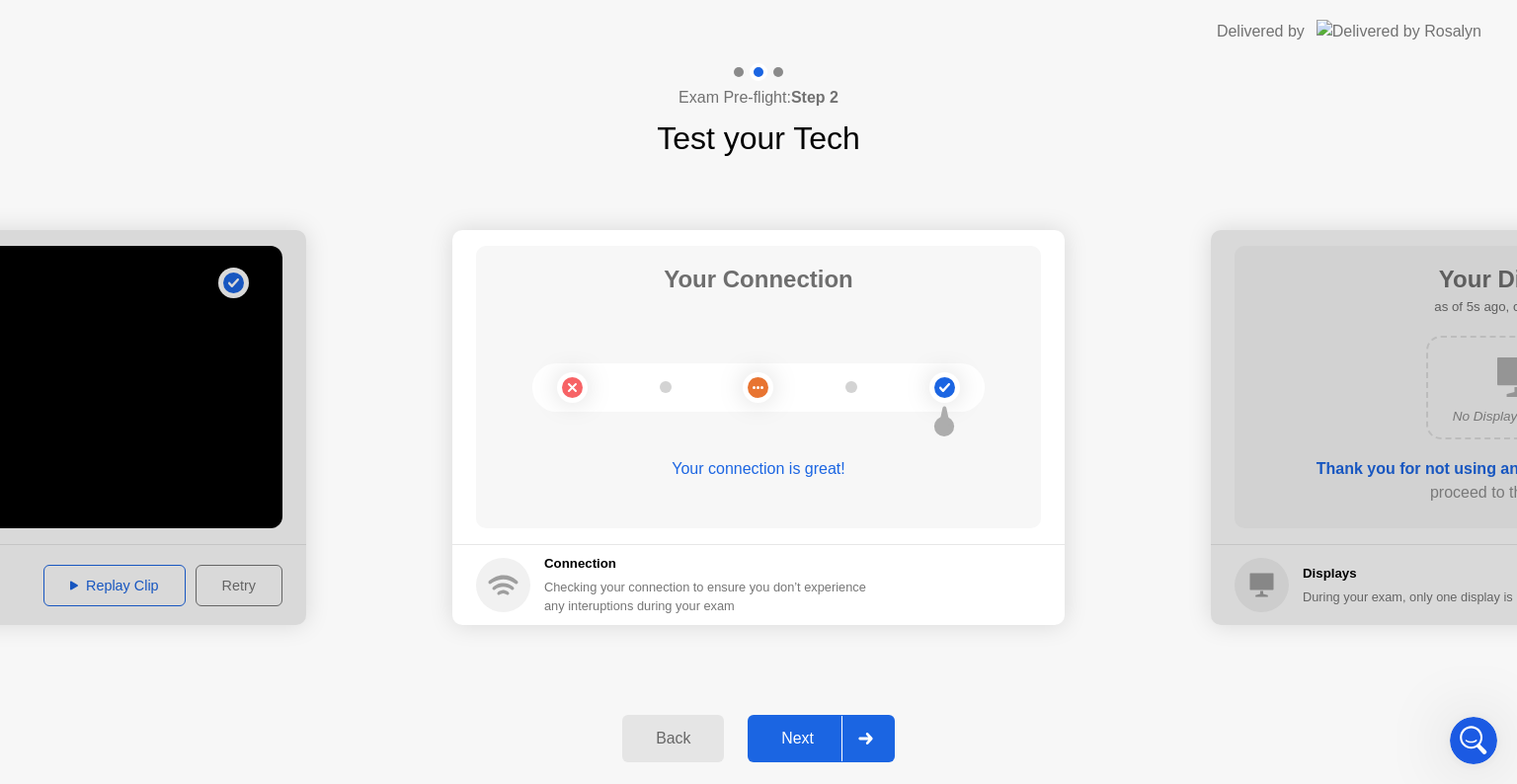 click 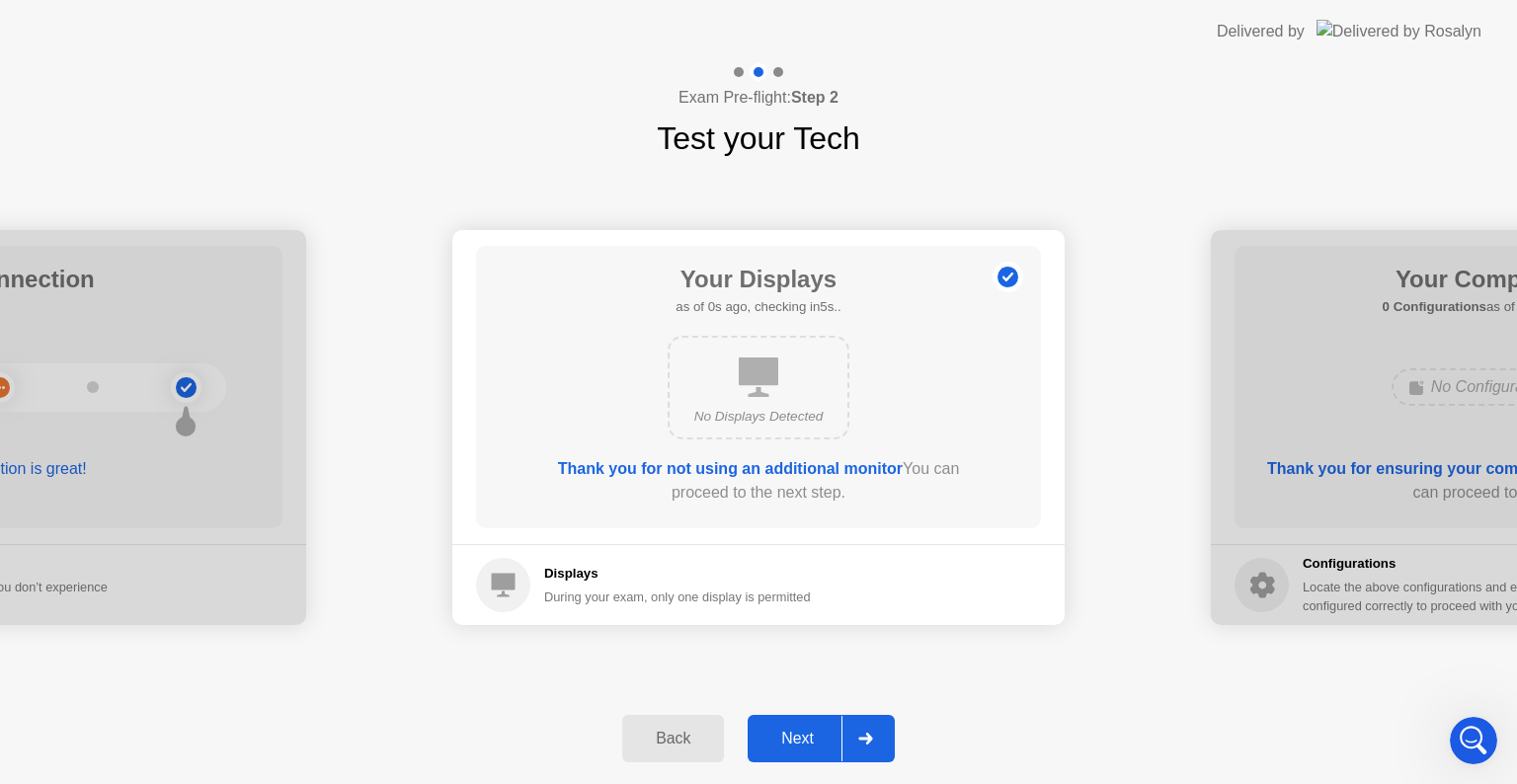 click 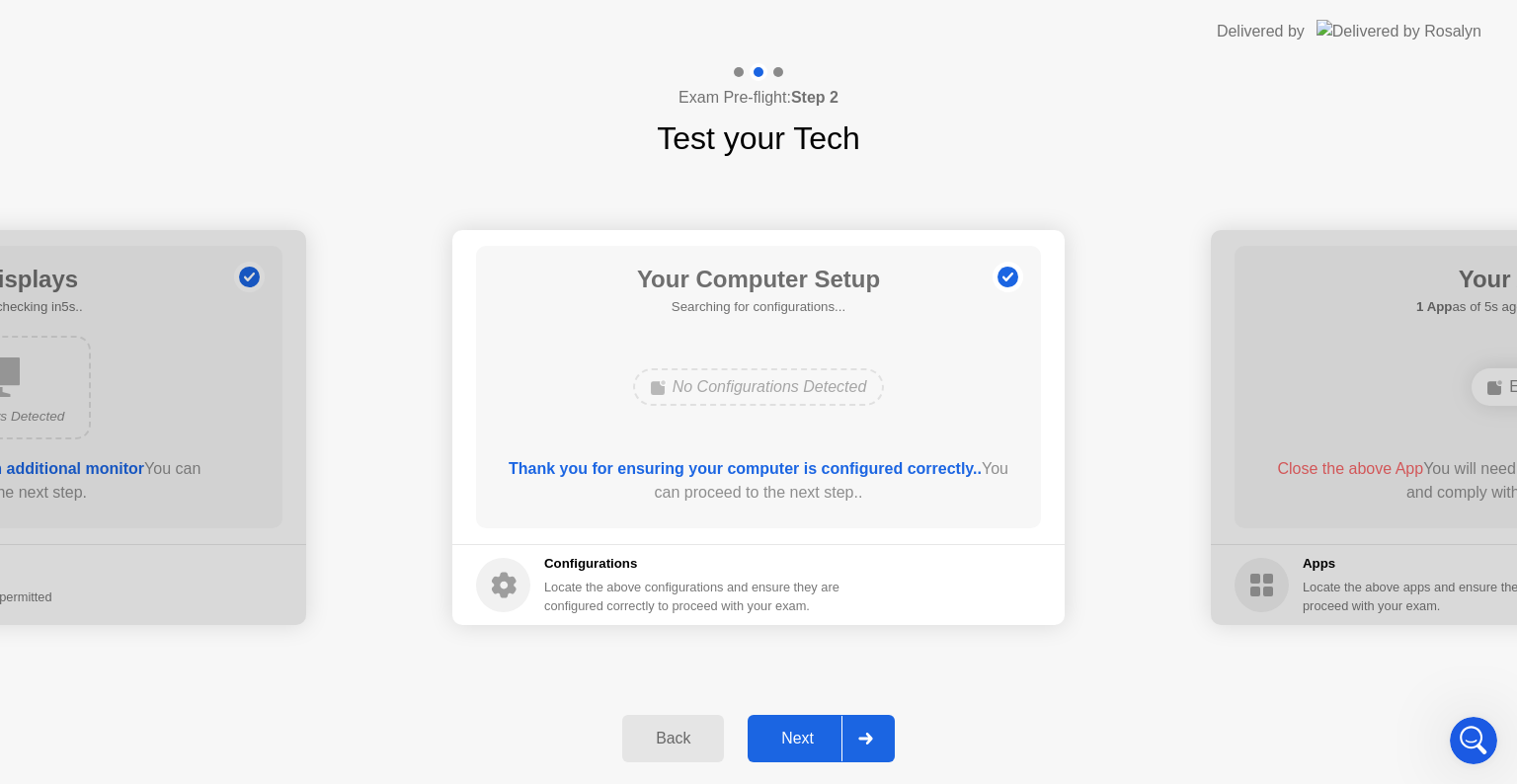 click 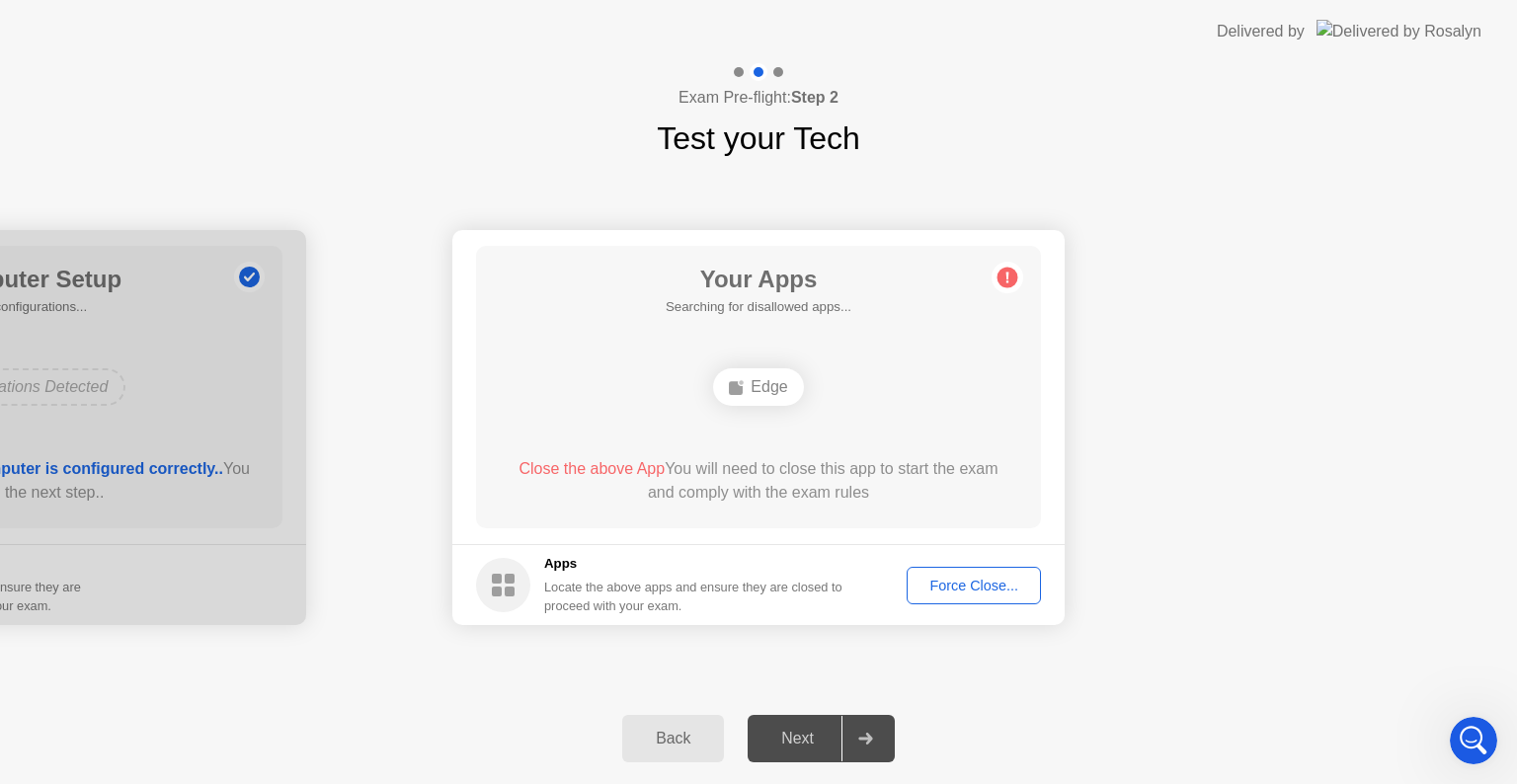 click 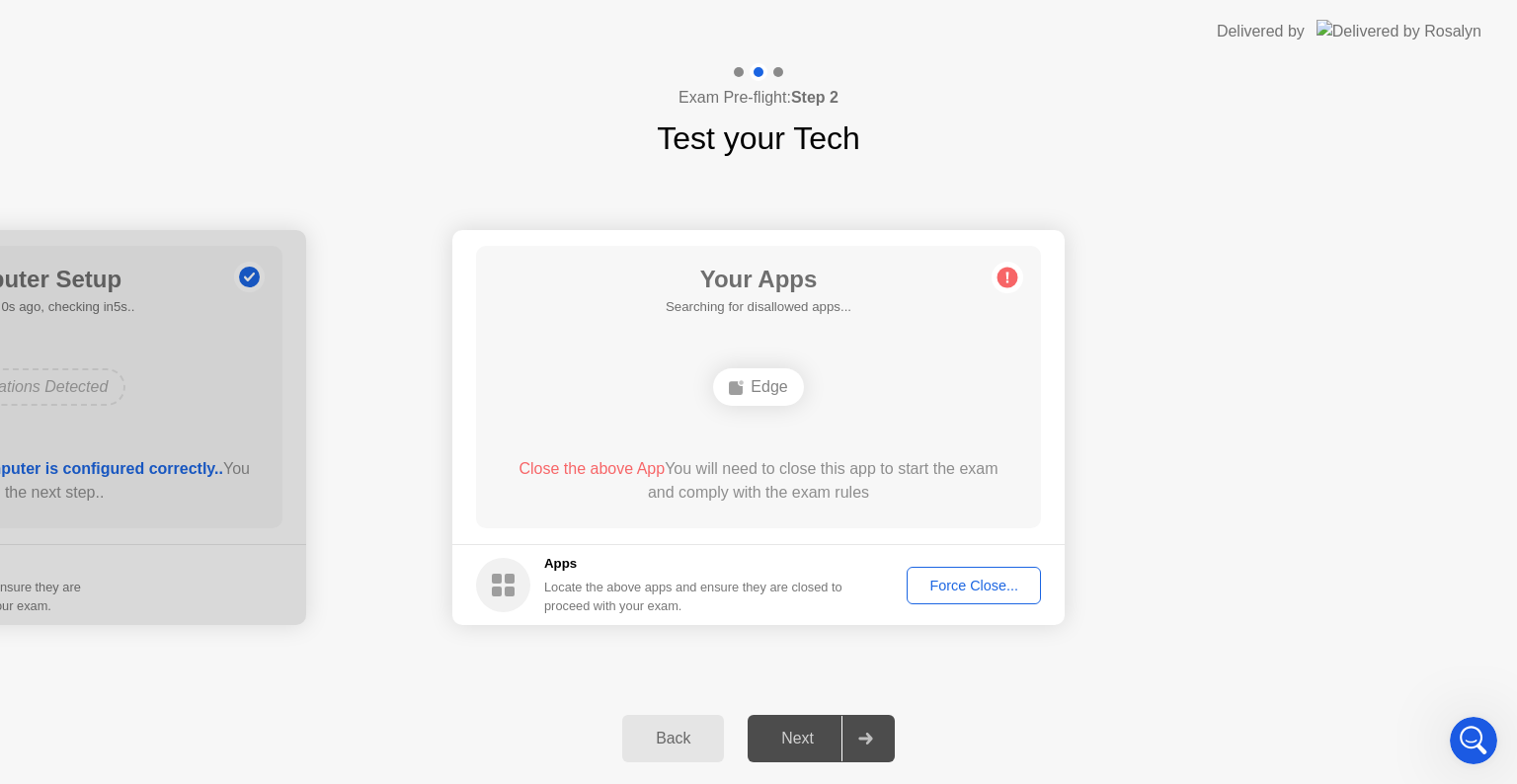 click on "**********" 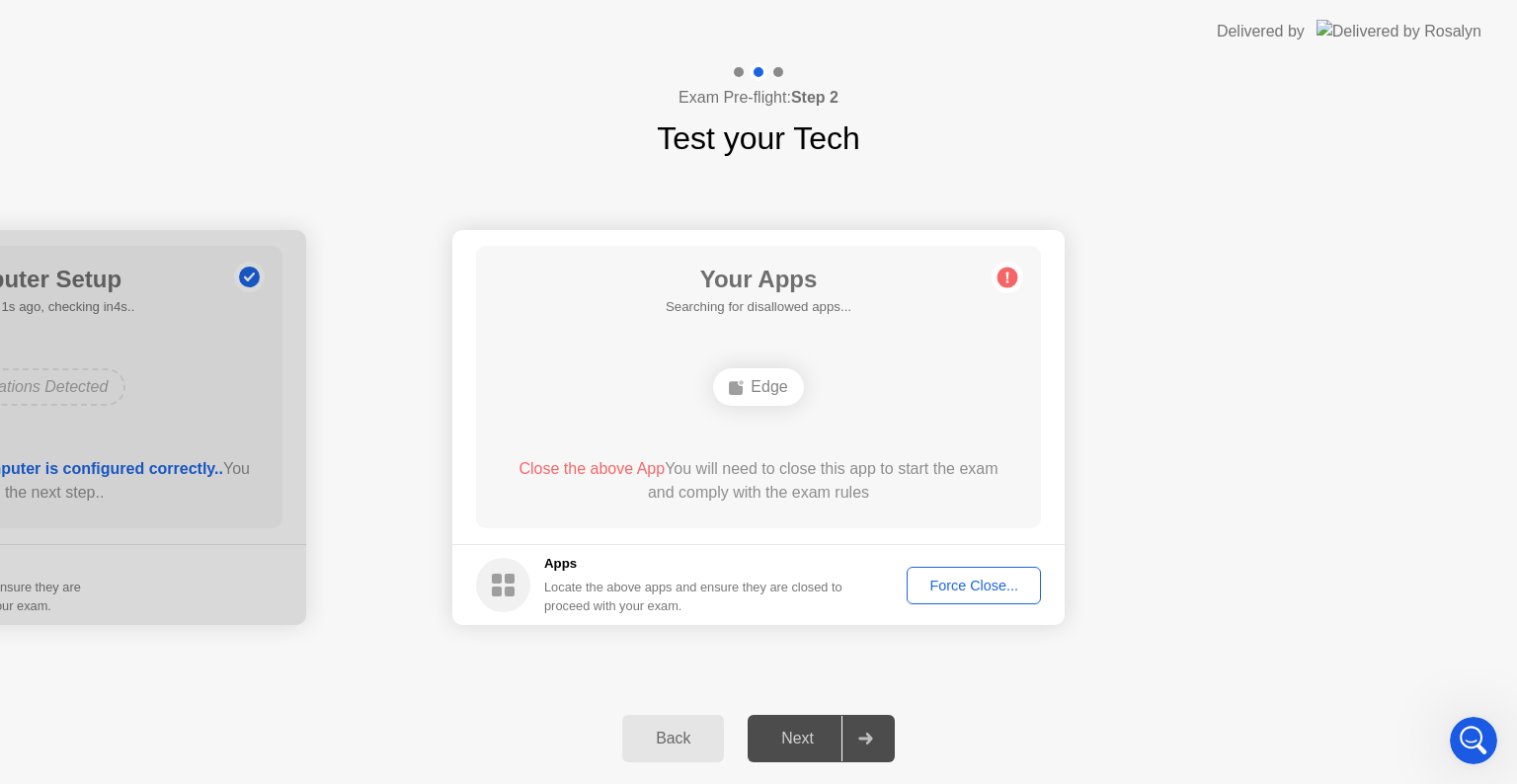 click on "Back Next" 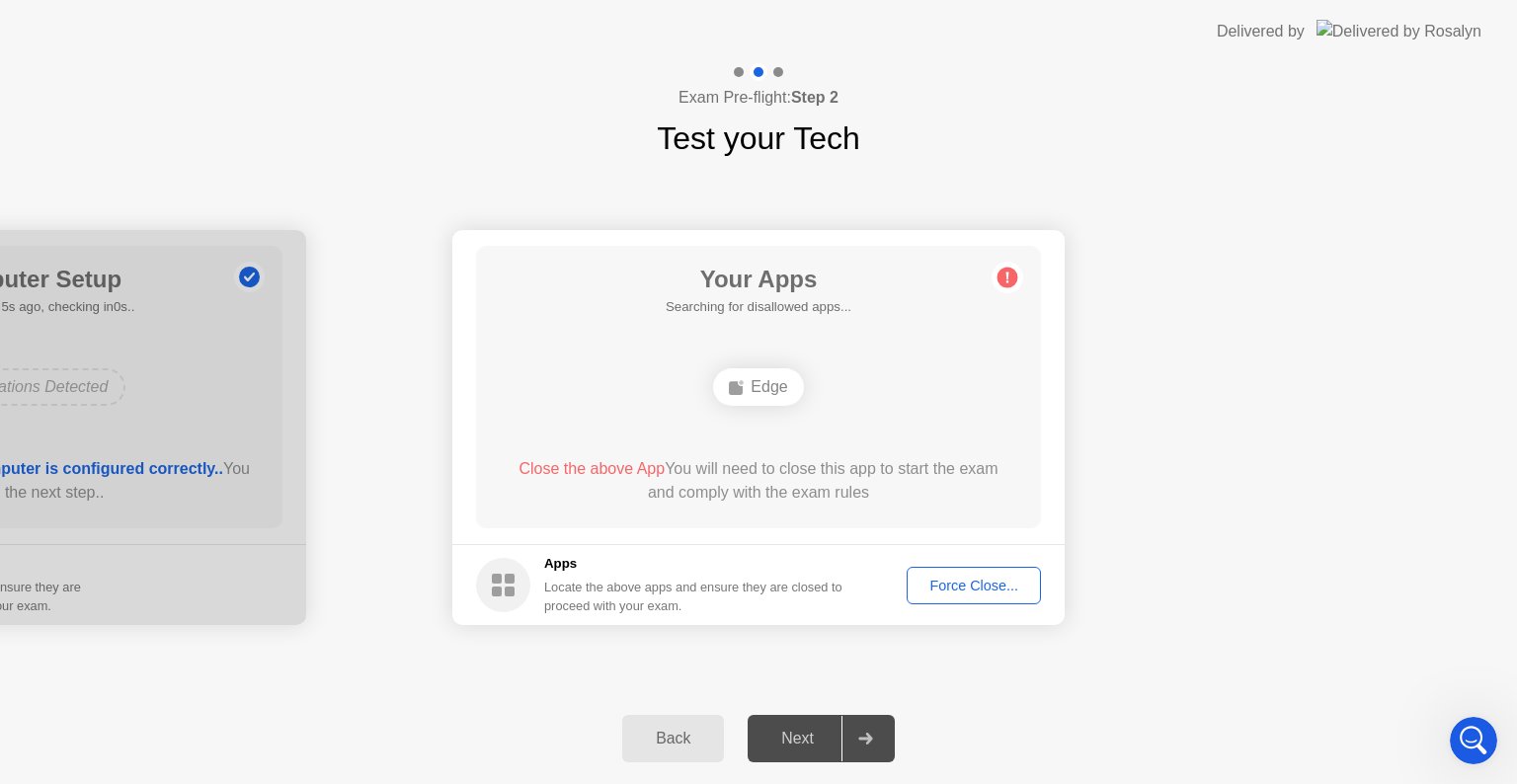 drag, startPoint x: 968, startPoint y: 502, endPoint x: 972, endPoint y: 518, distance: 16.492423 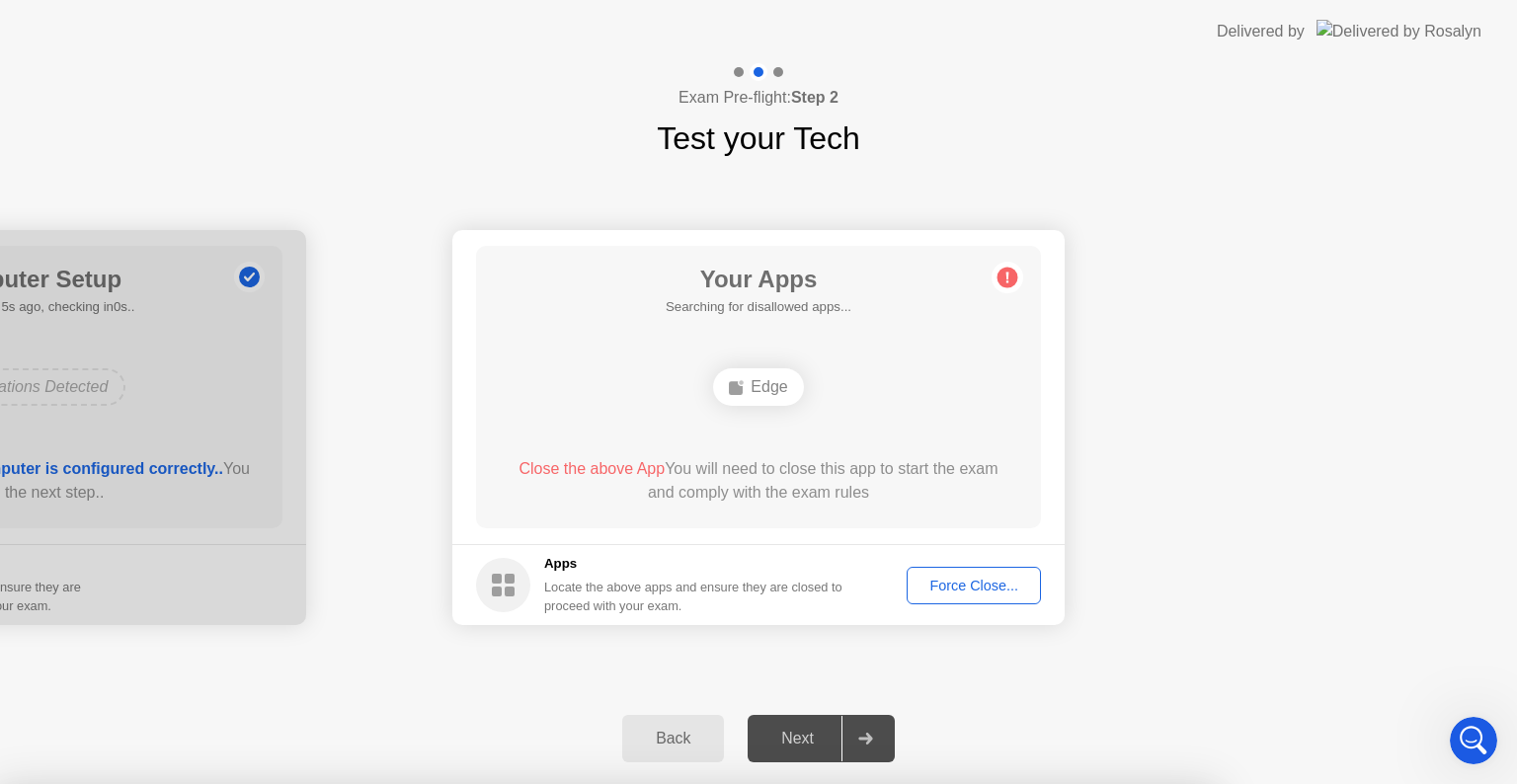 click on "Confirm" at bounding box center [673, 1057] 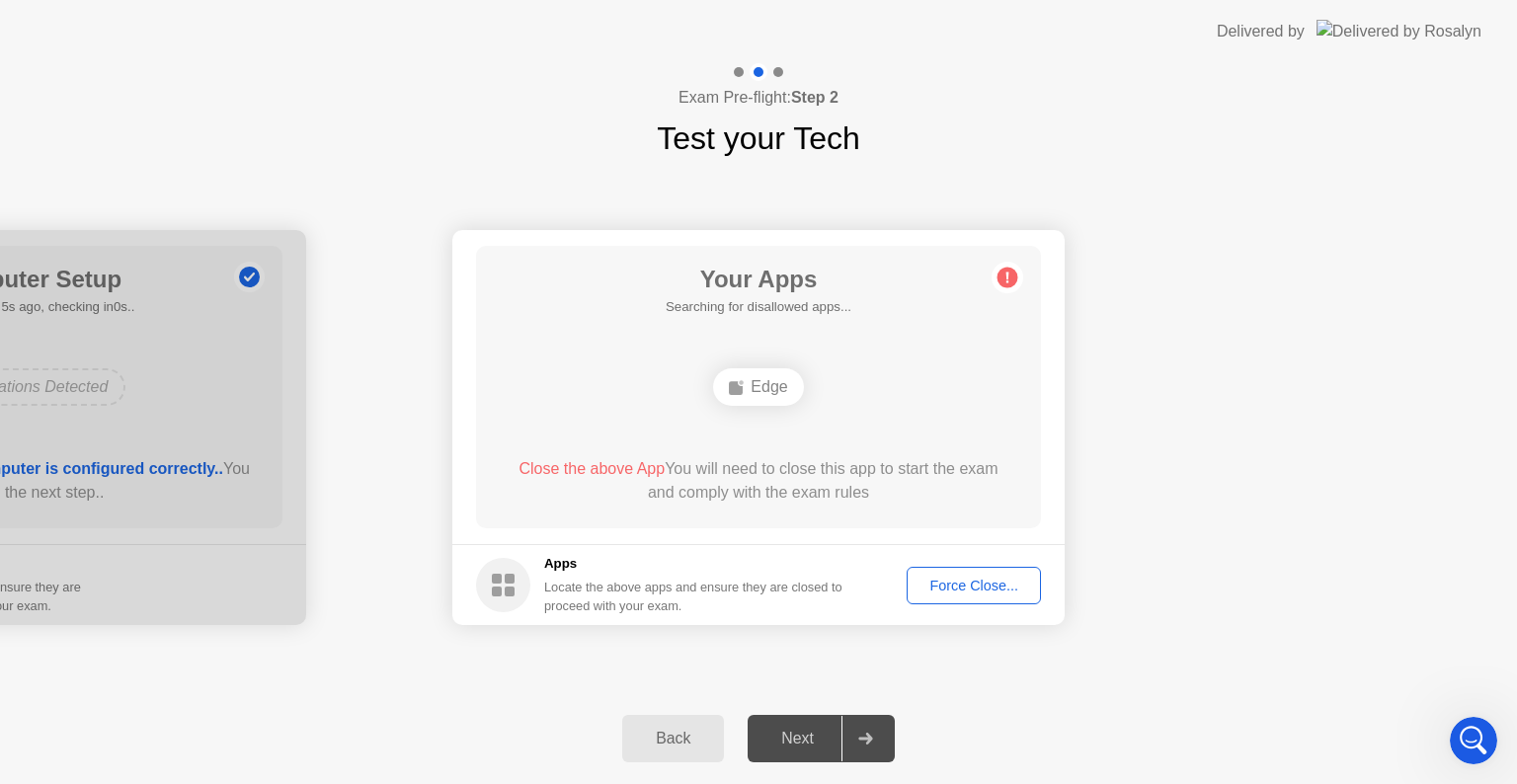 click on "Delivered by" 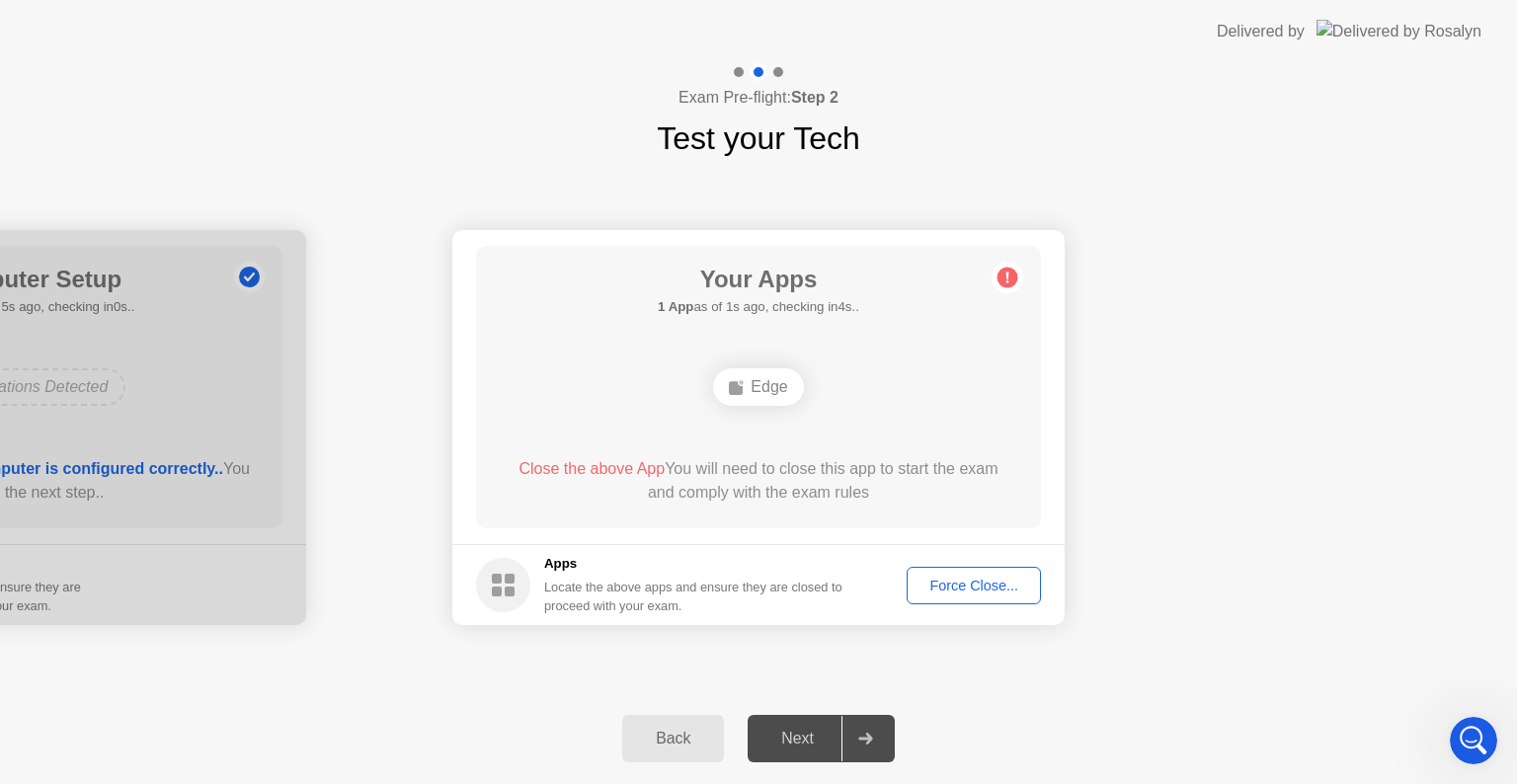 click on "Edge" 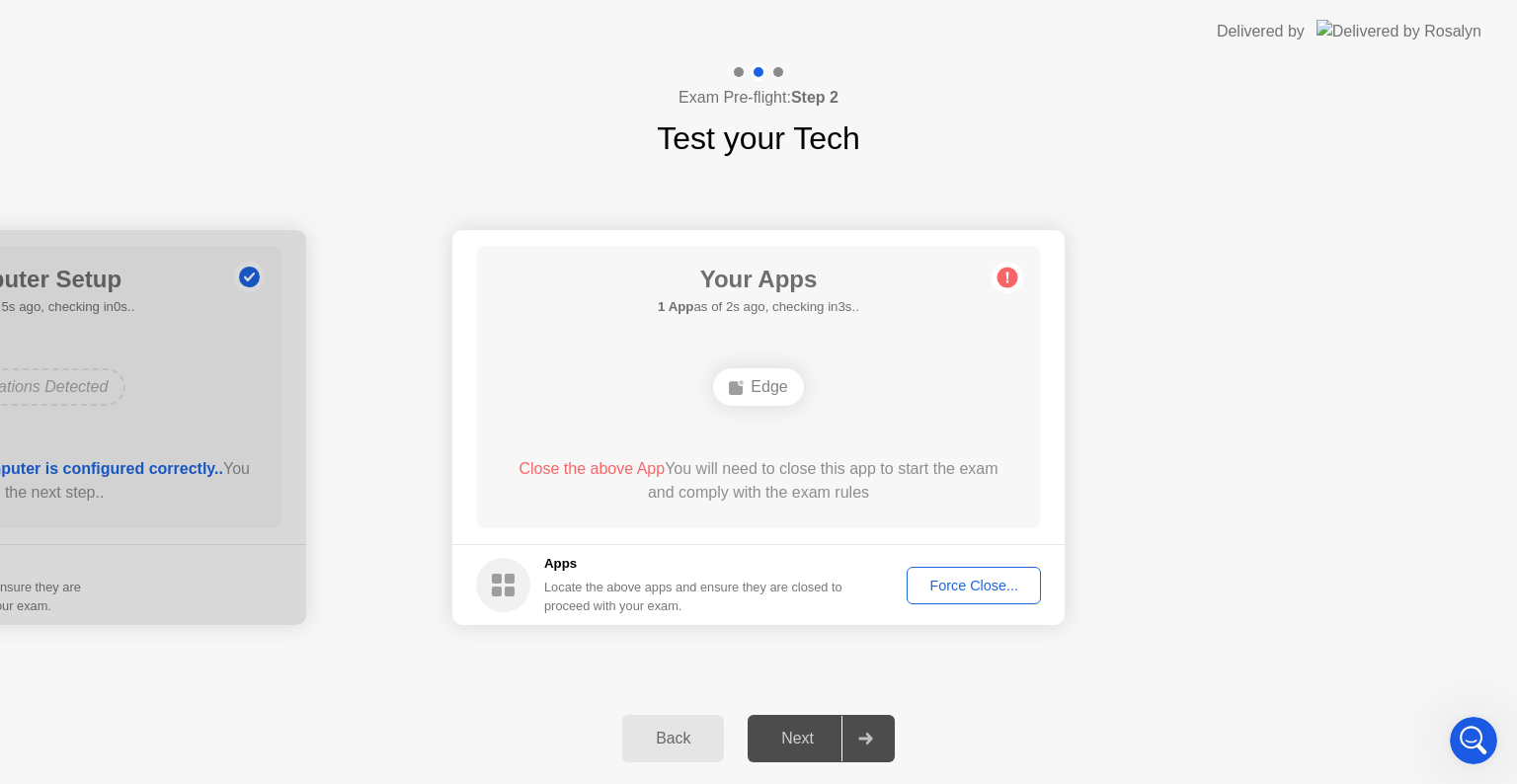 drag, startPoint x: 771, startPoint y: 387, endPoint x: 880, endPoint y: 537, distance: 185.42114 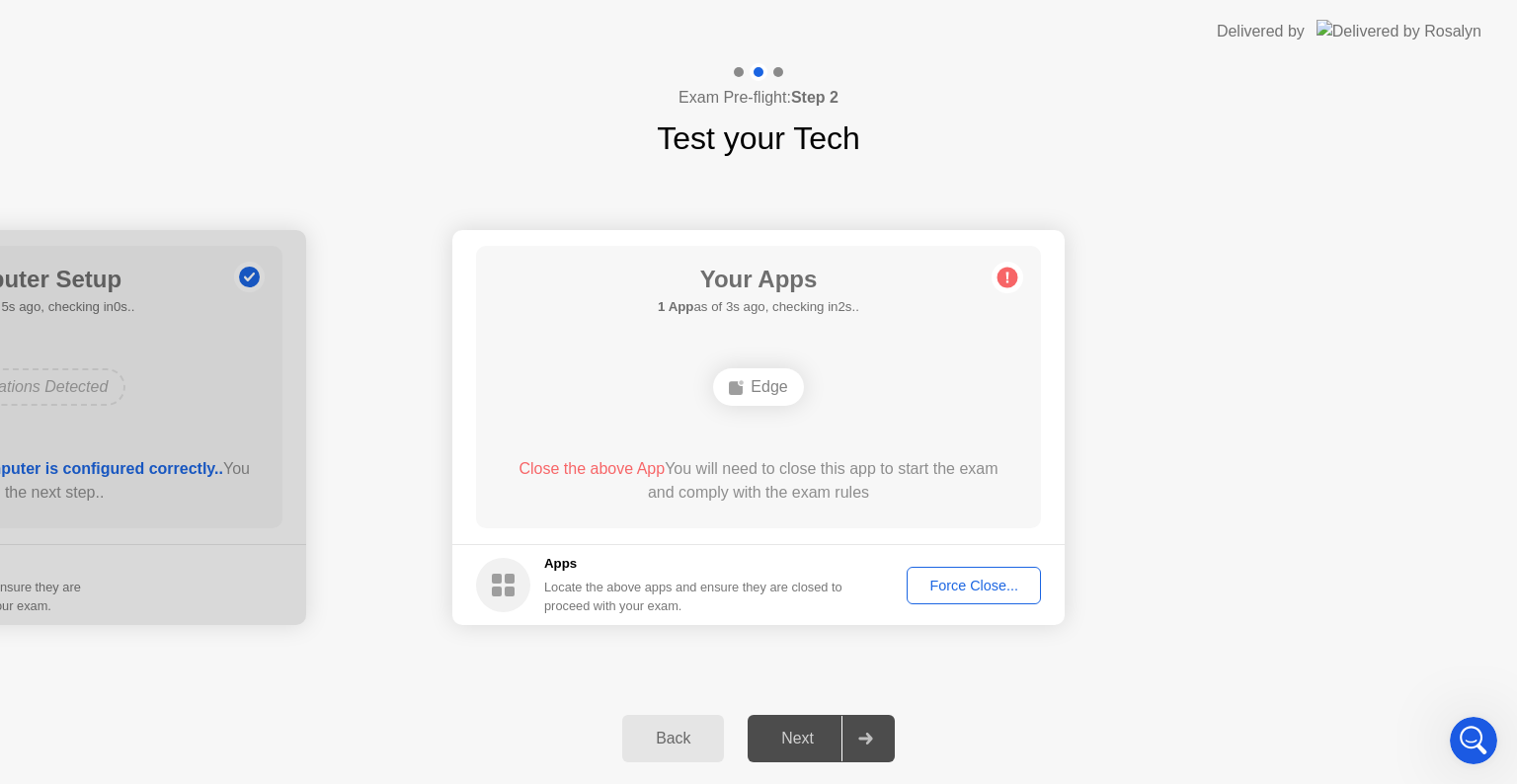 click at bounding box center (1474, 741) 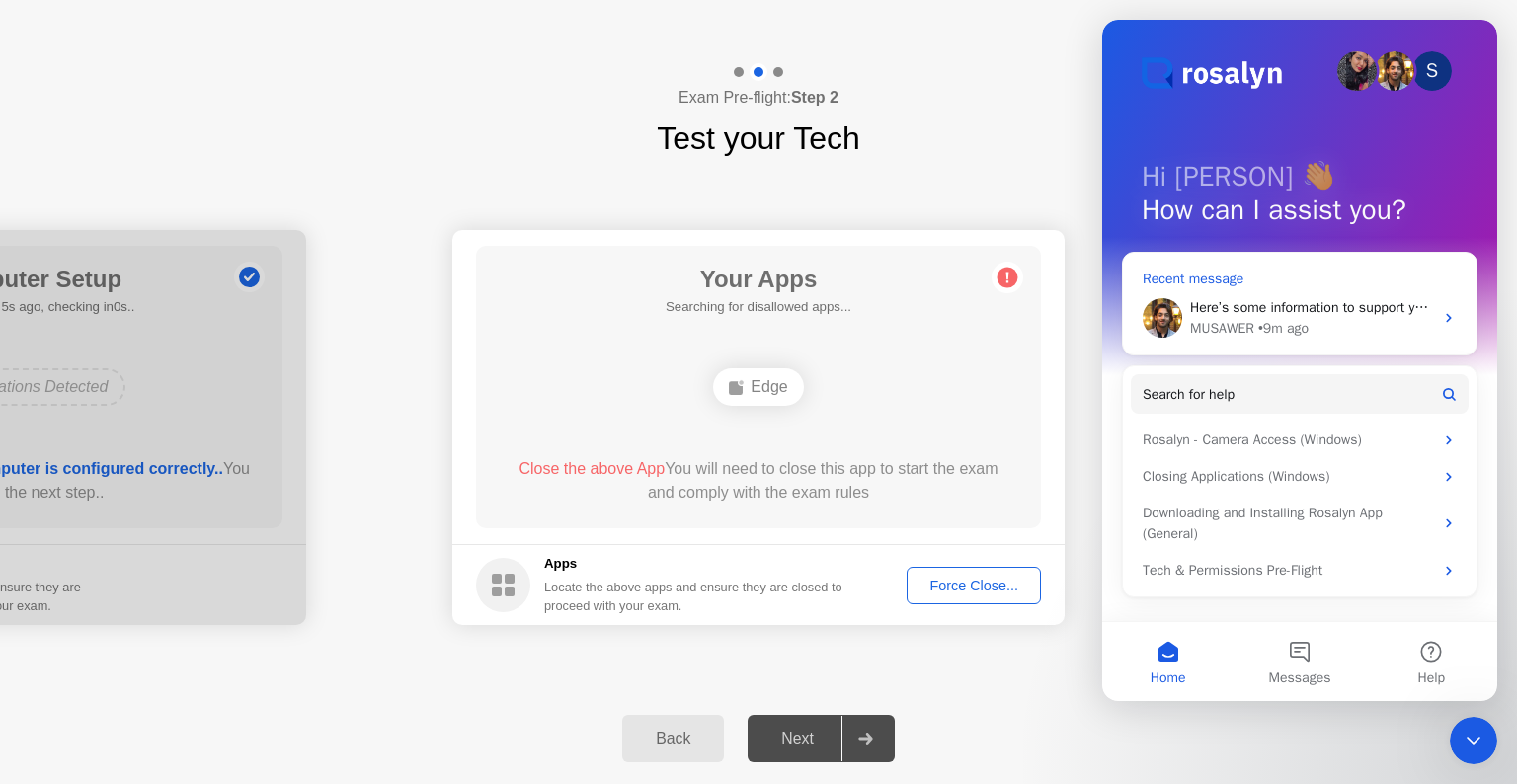 click on "•  9m ago" at bounding box center (1283, 328) 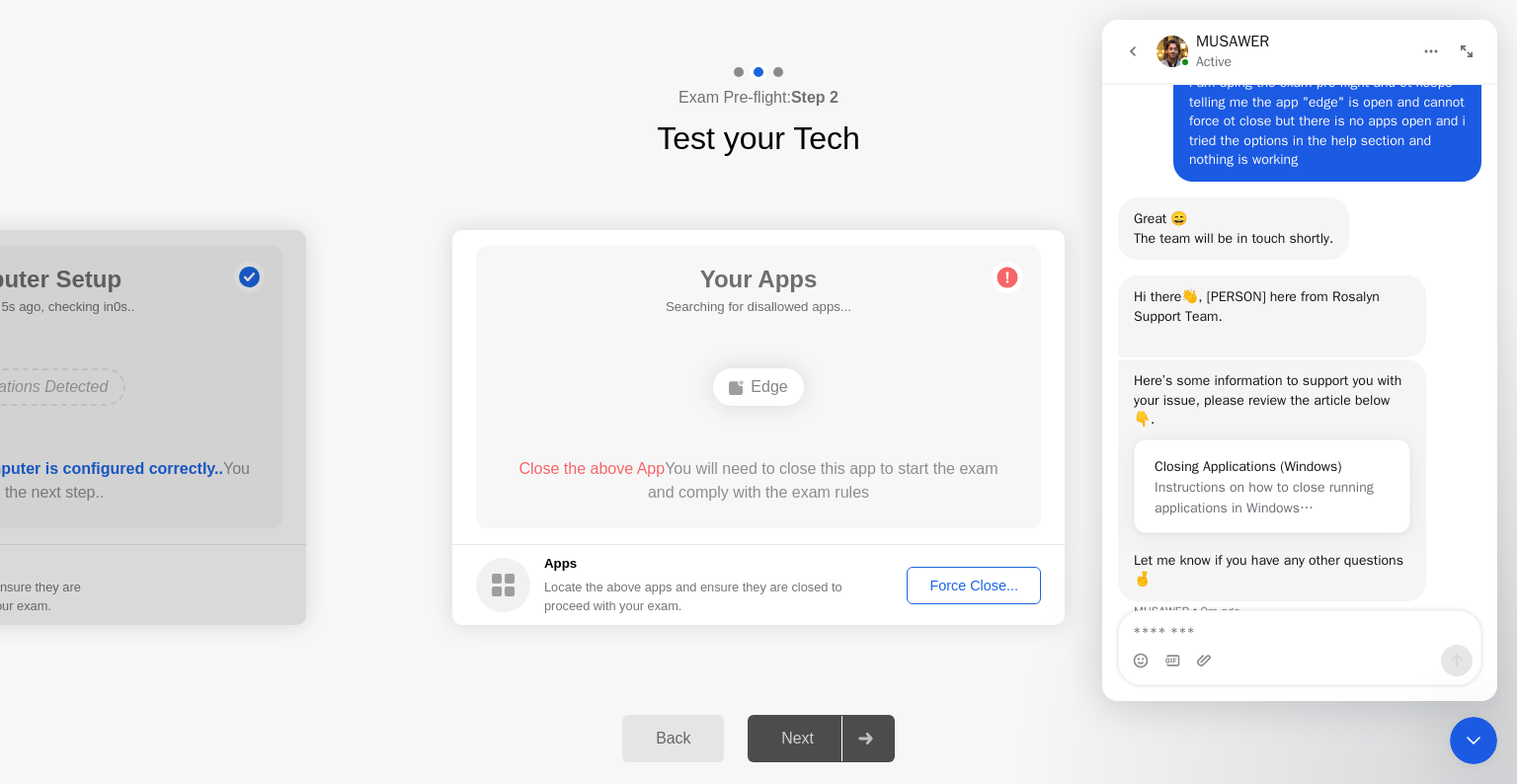 scroll, scrollTop: 1157, scrollLeft: 0, axis: vertical 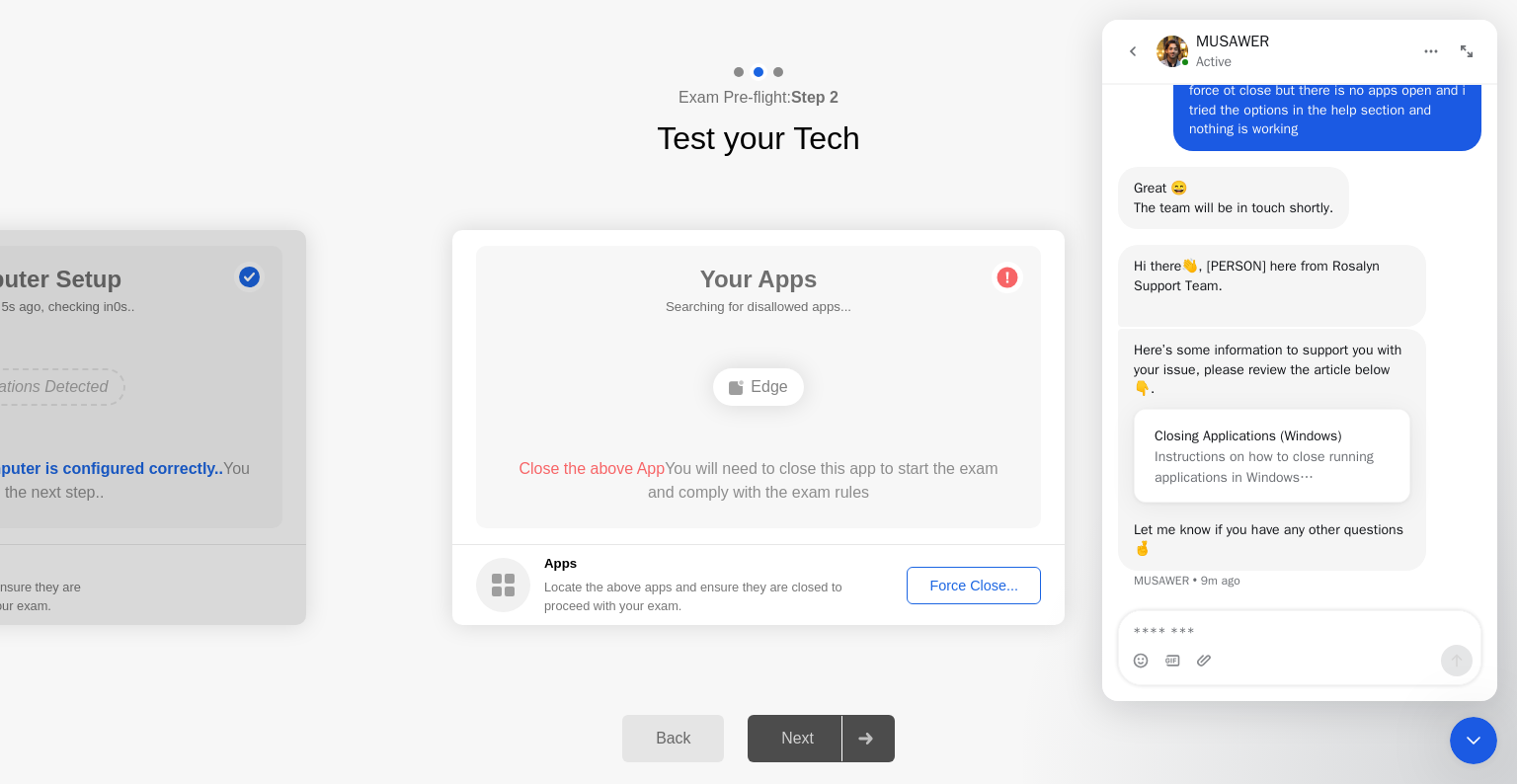 click at bounding box center (1300, 628) 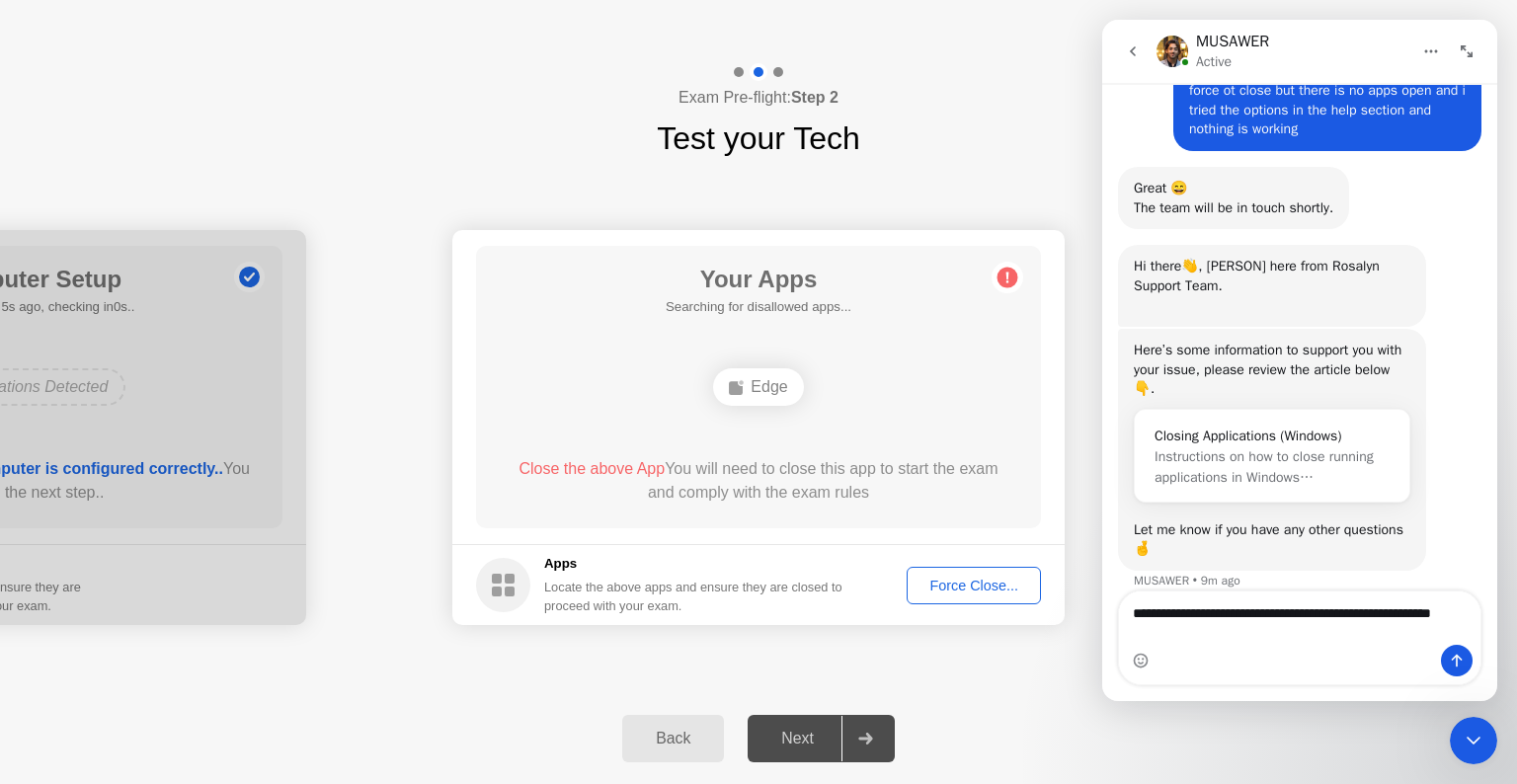scroll, scrollTop: 1177, scrollLeft: 0, axis: vertical 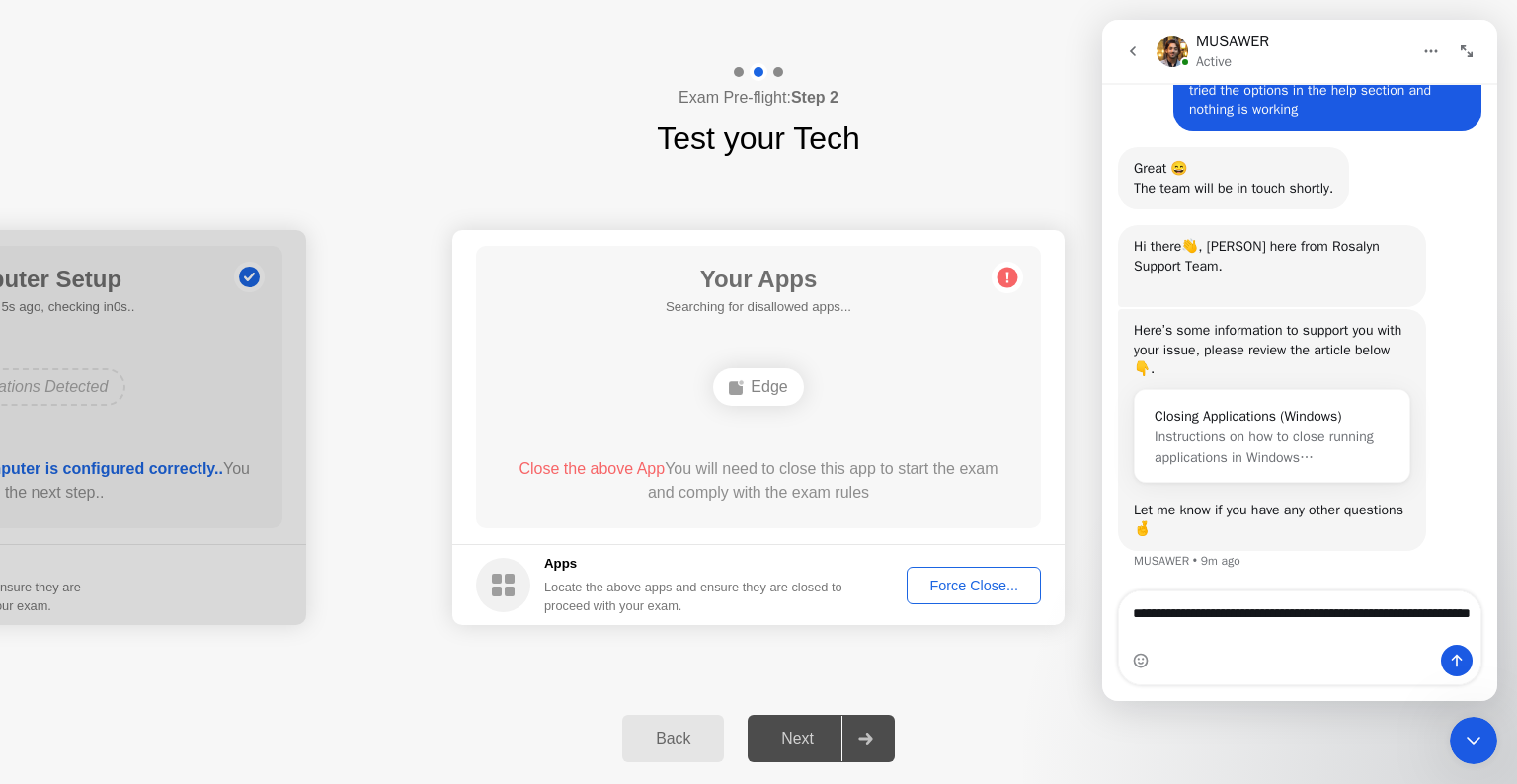 type on "**********" 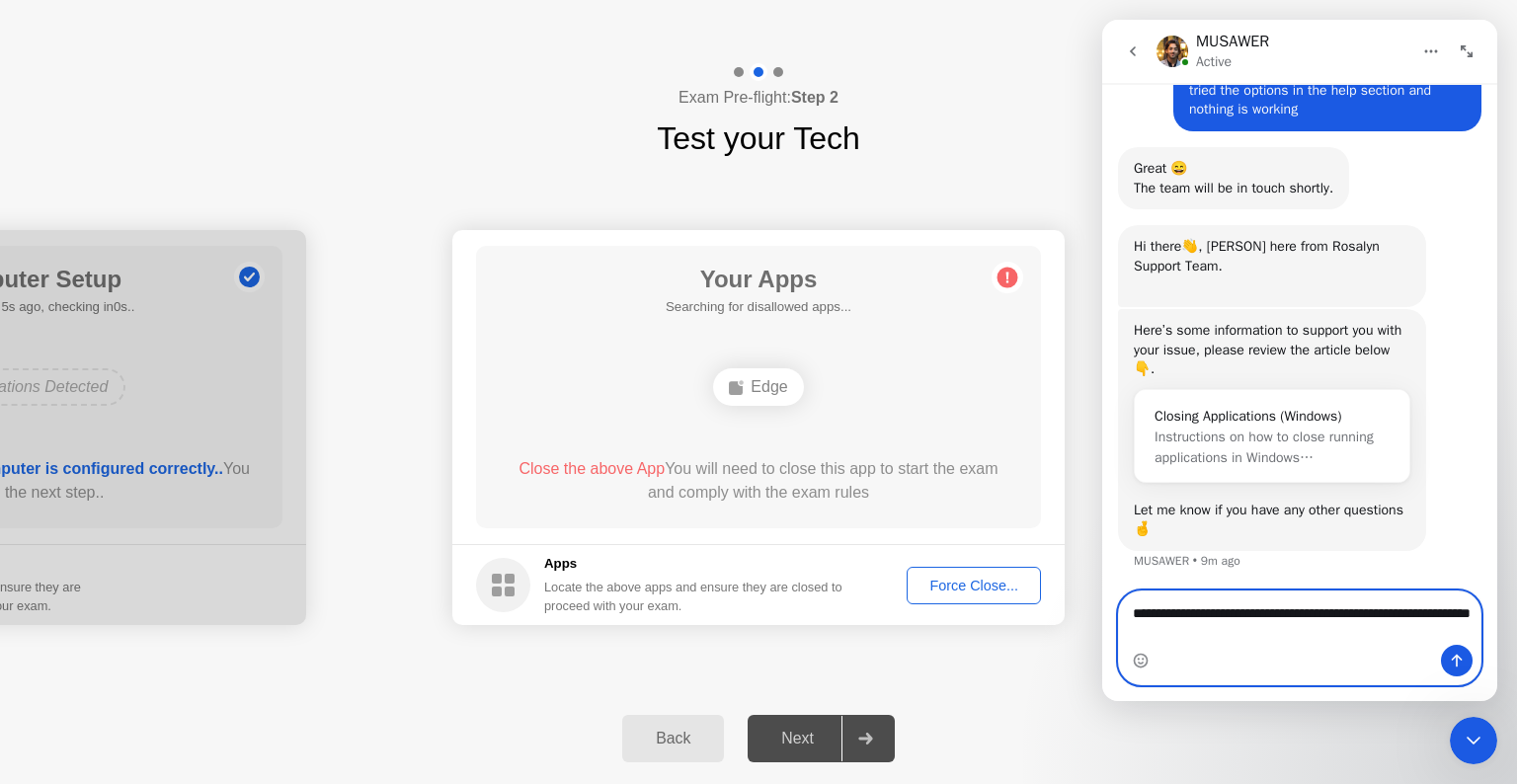 click on "**********" at bounding box center [1300, 618] 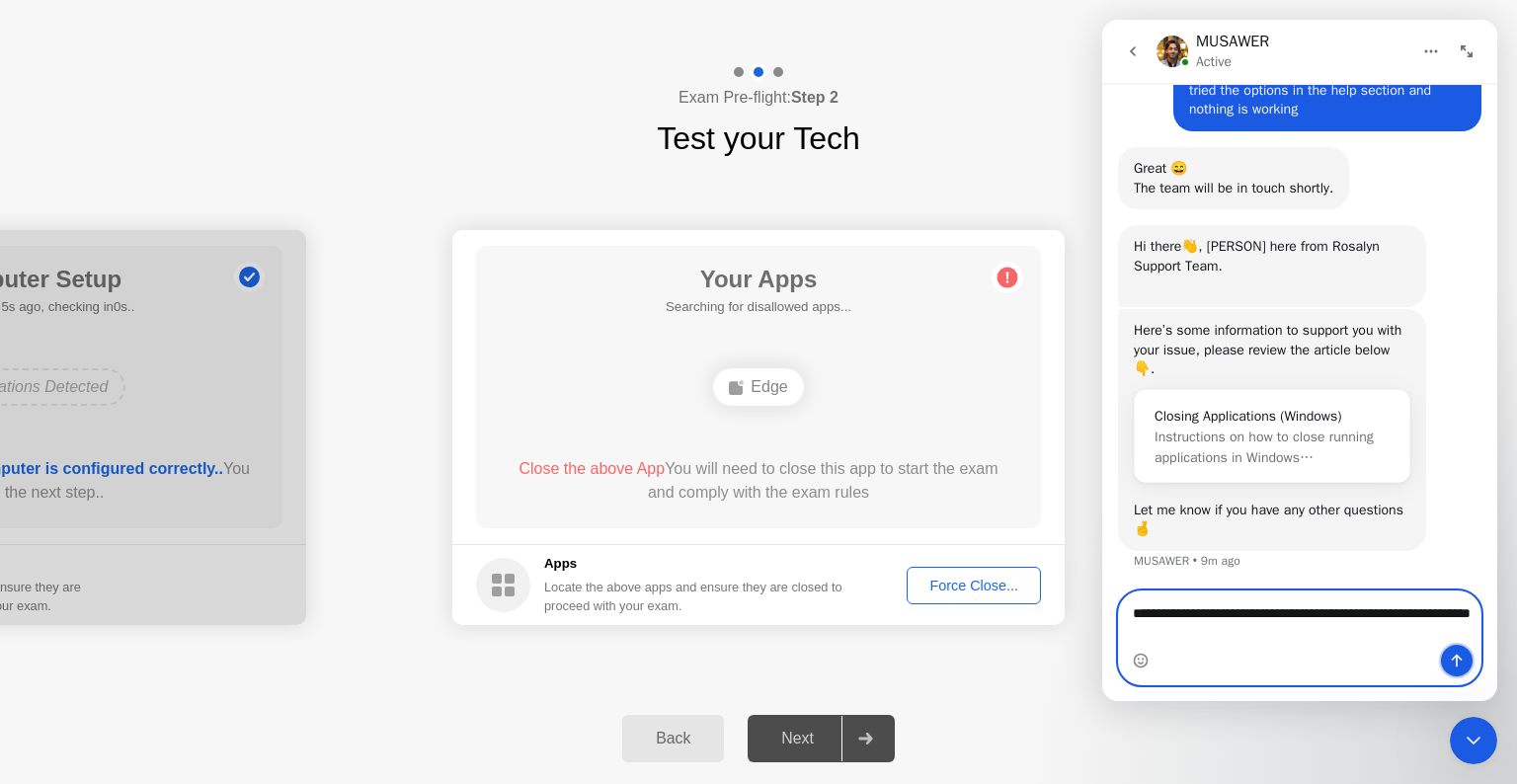 click at bounding box center (1457, 661) 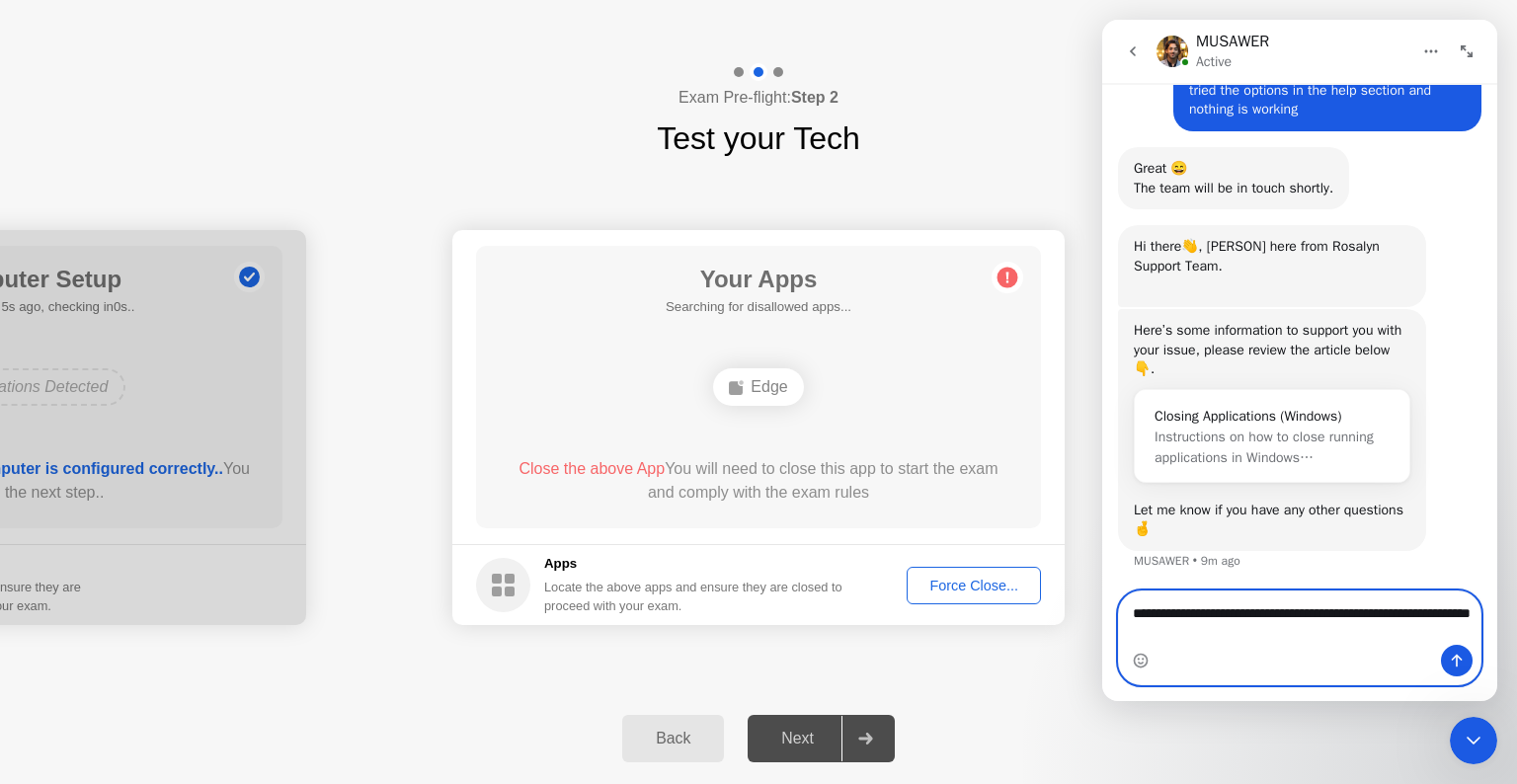 type 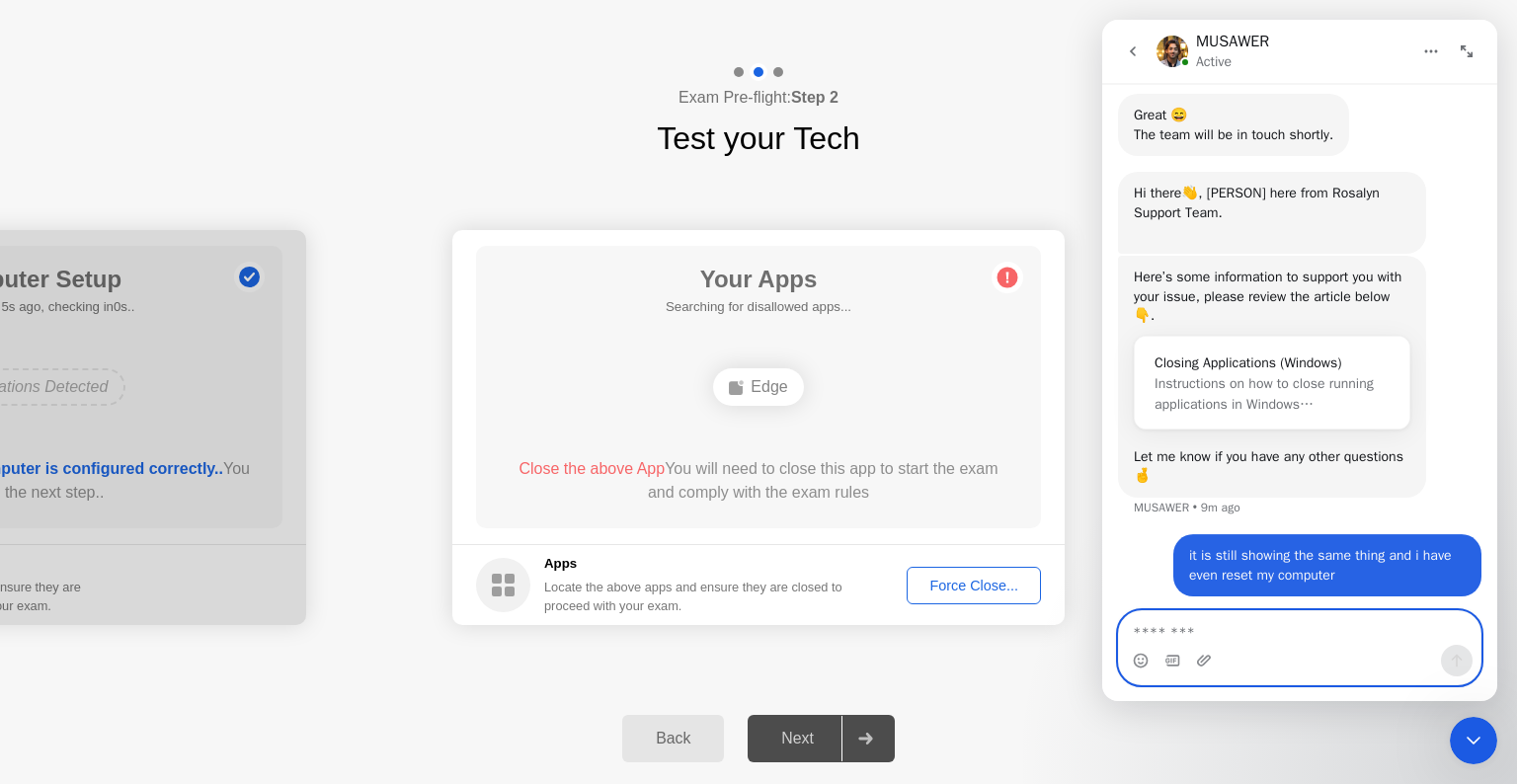 scroll, scrollTop: 1235, scrollLeft: 0, axis: vertical 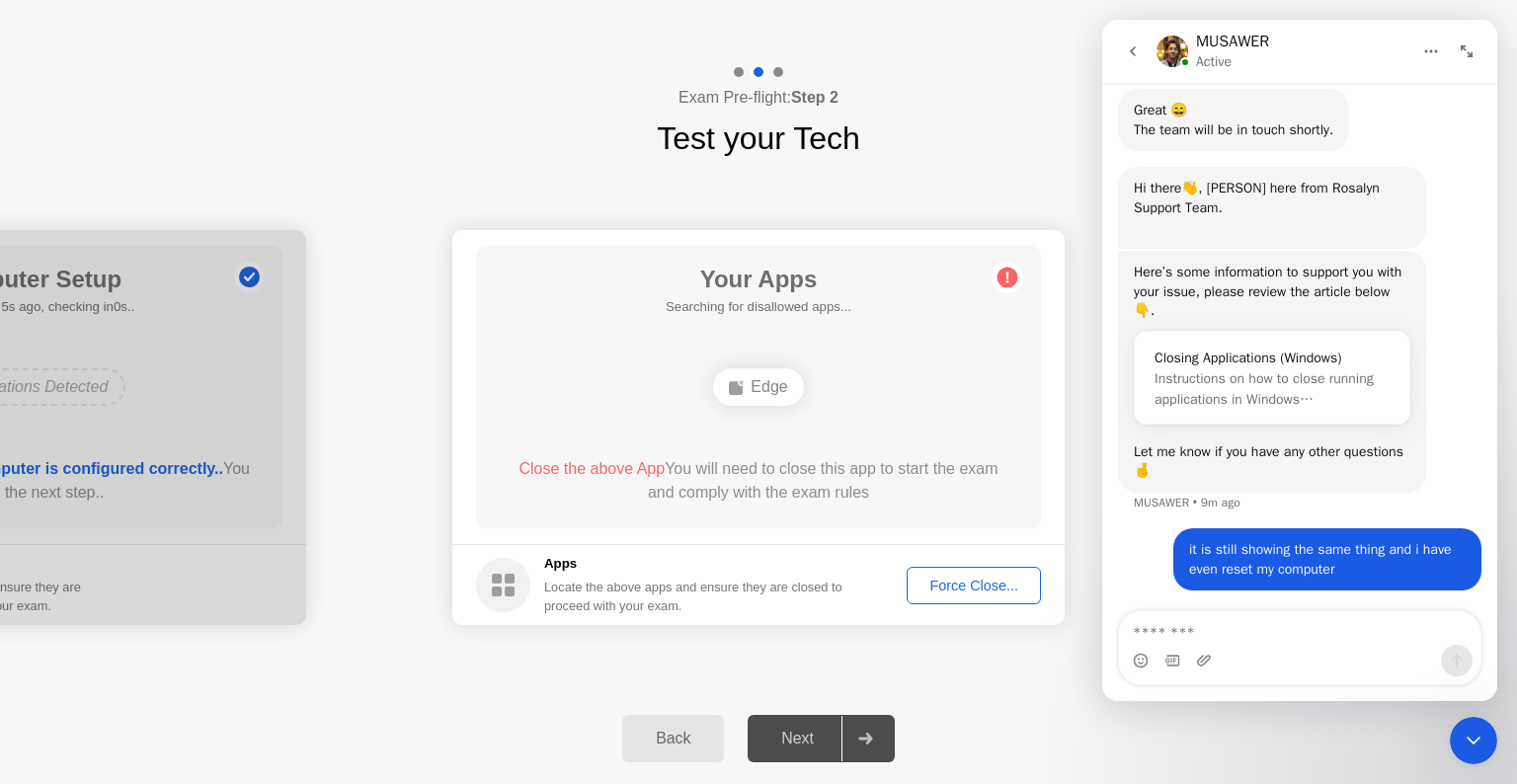click 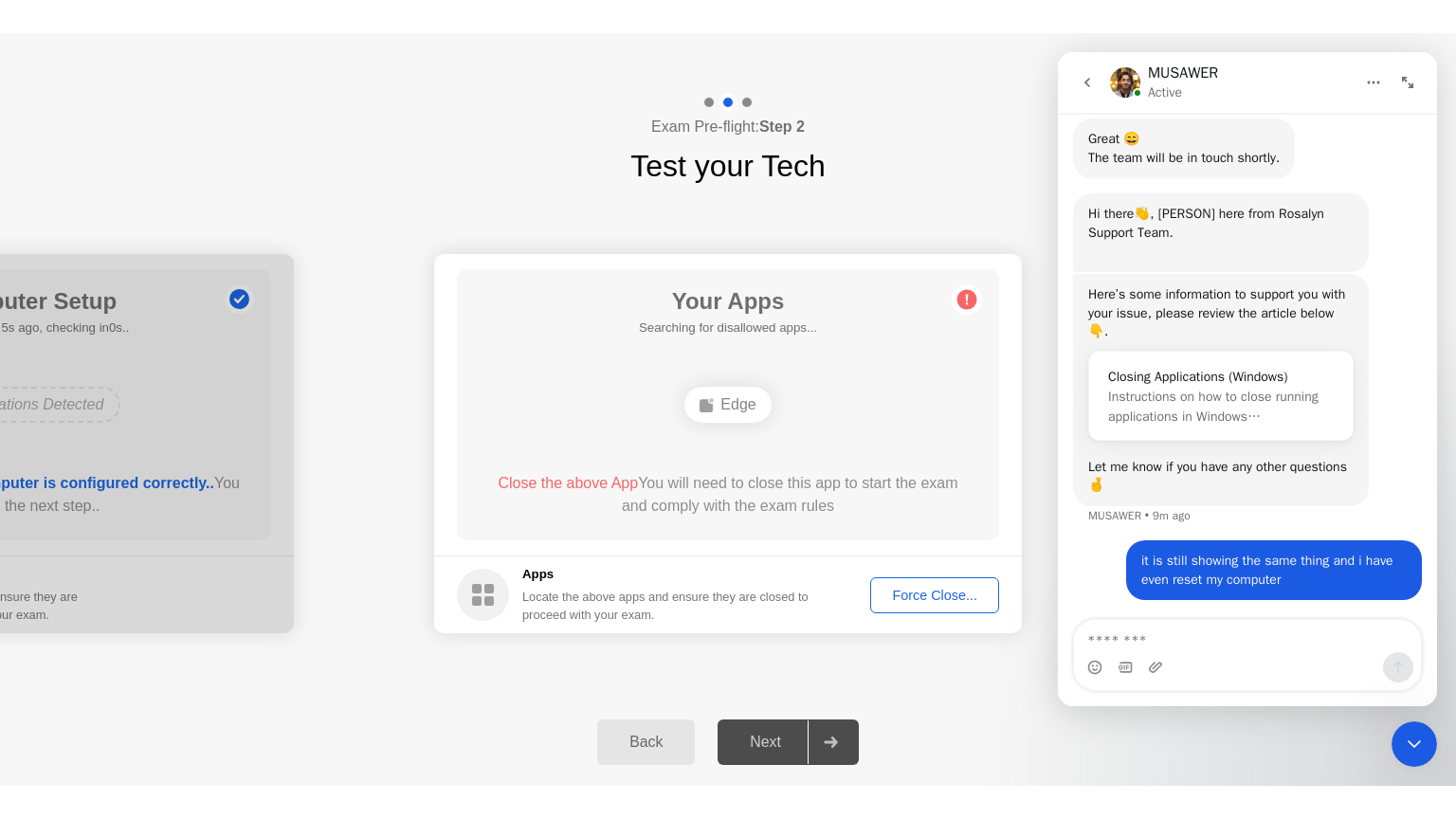 scroll, scrollTop: 0, scrollLeft: 0, axis: both 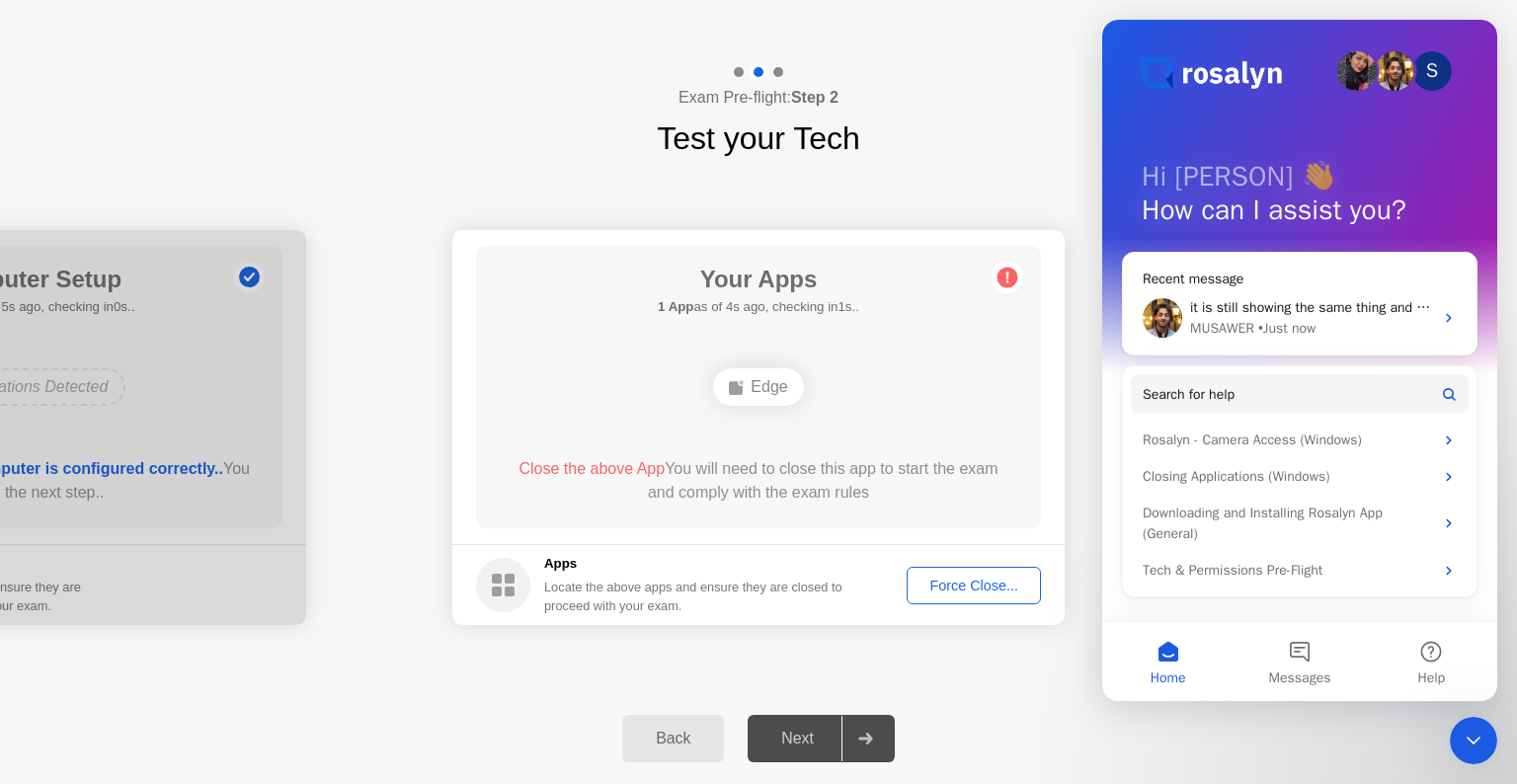 click on "Delivered by" 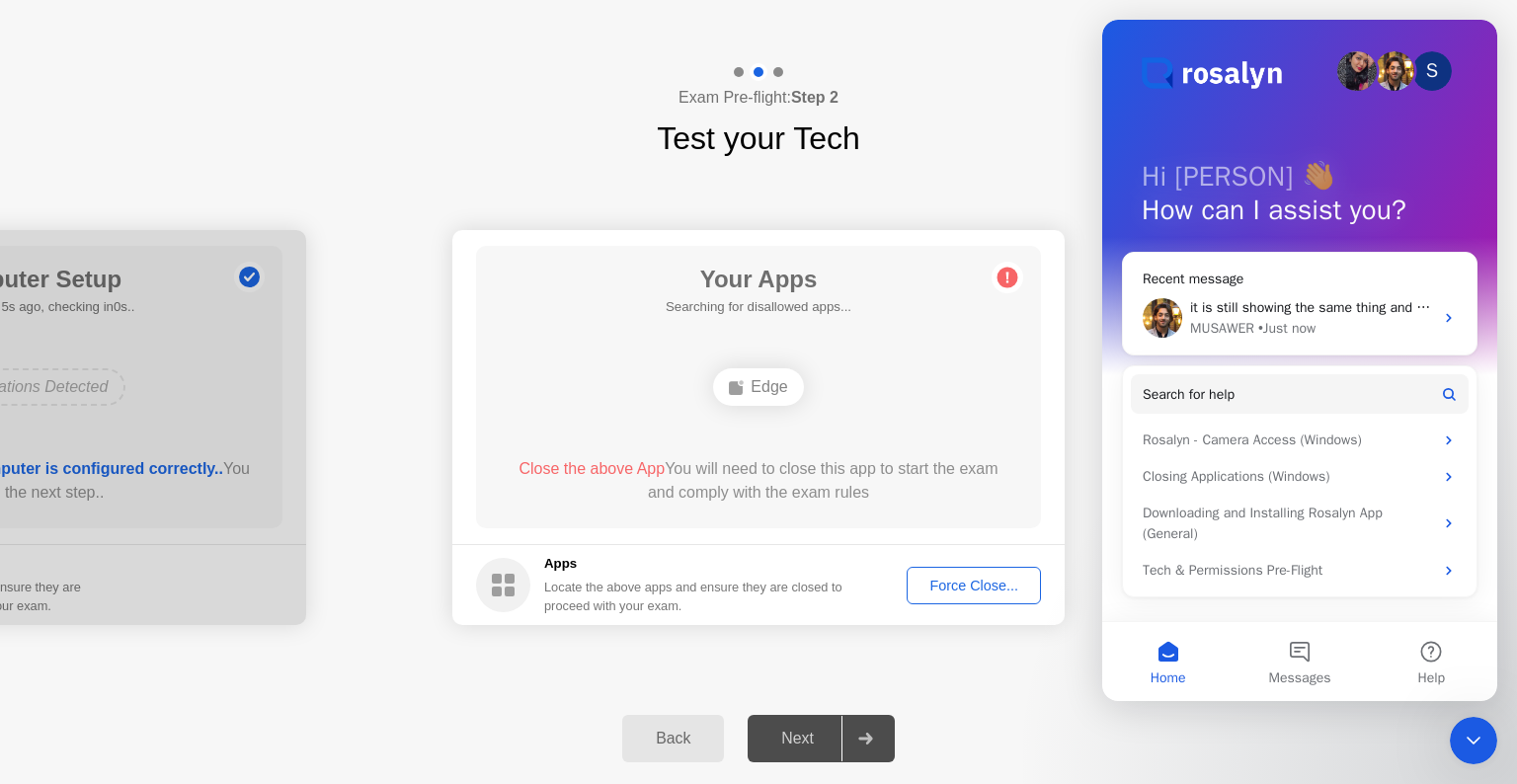 click on "Your Apps  Searching for disallowed apps...  Edge  Close the above App  You will need to close this app to start the exam and comply with the exam rules" 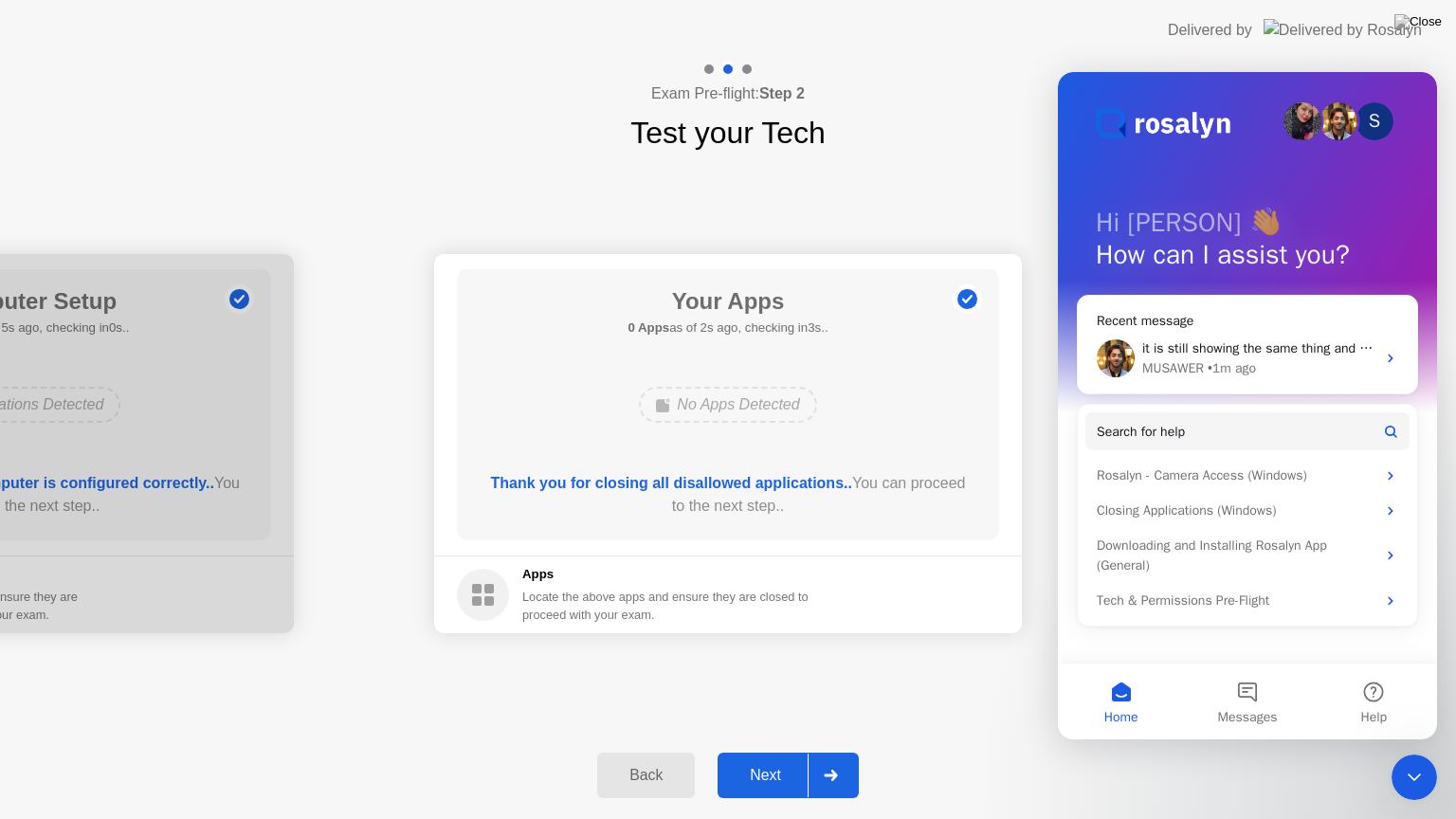 click on "**********" 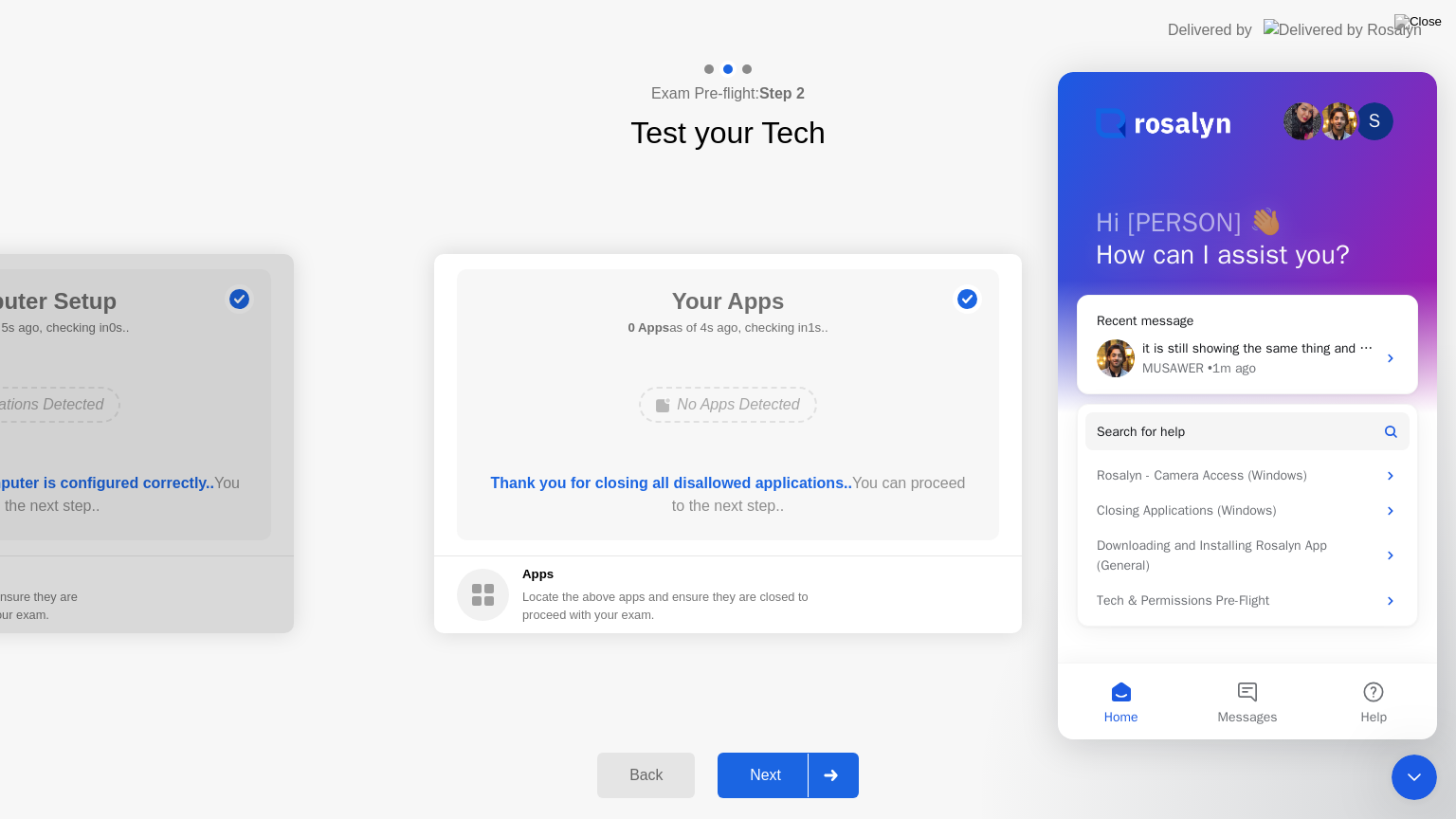 click at bounding box center (1414, 777) 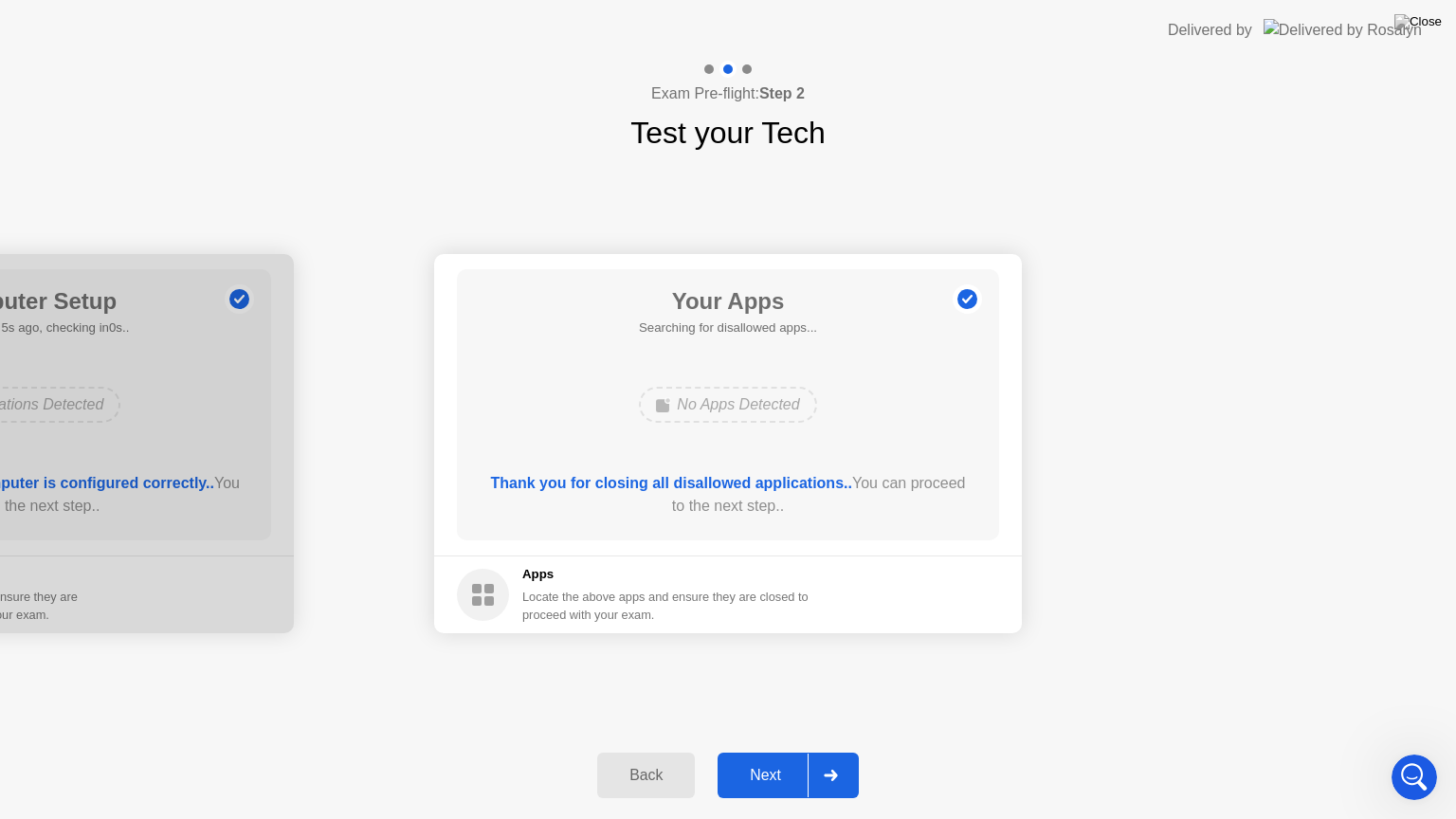 click on "Next" 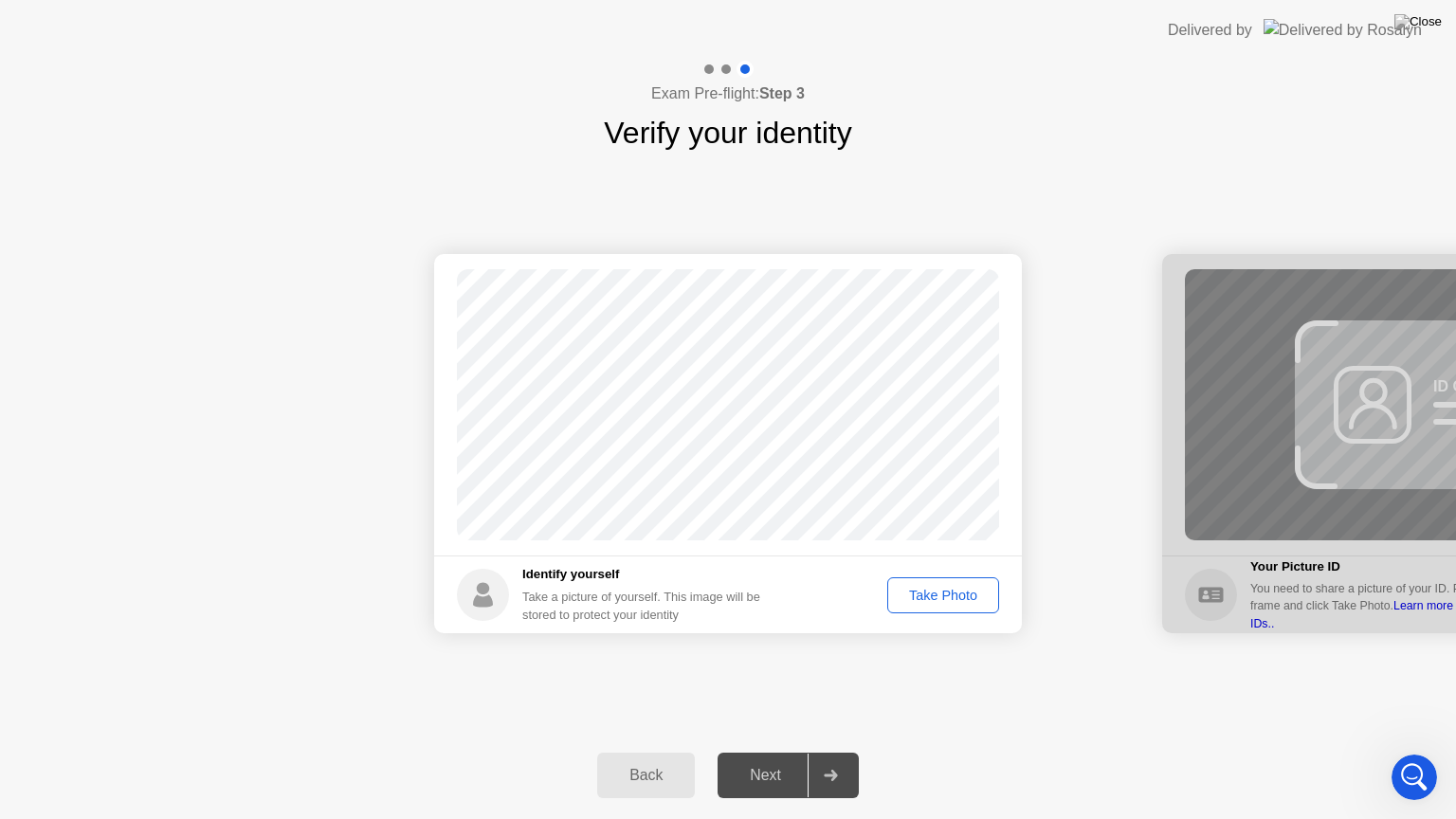 click on "Take Photo" 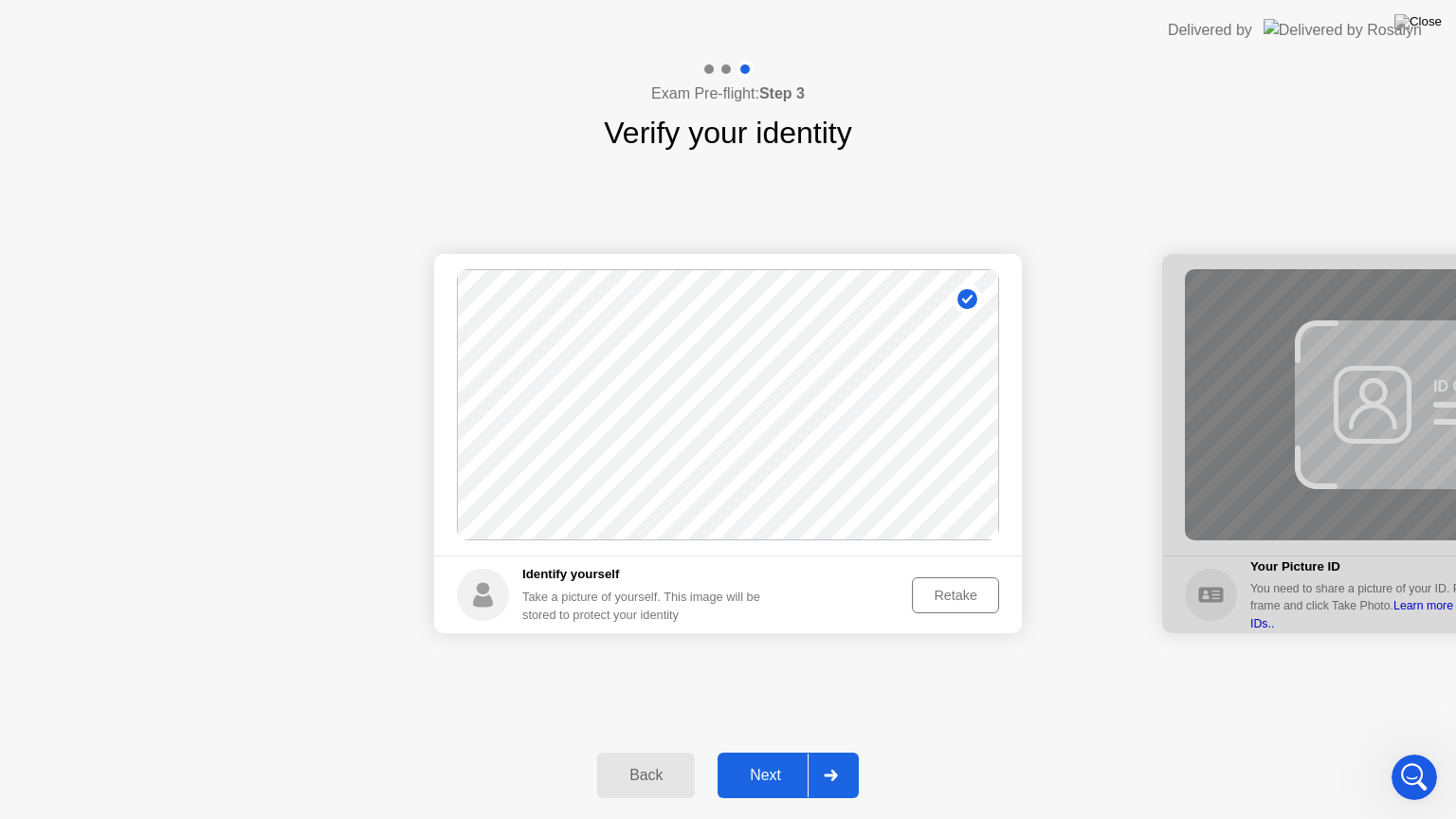 click on "Next" 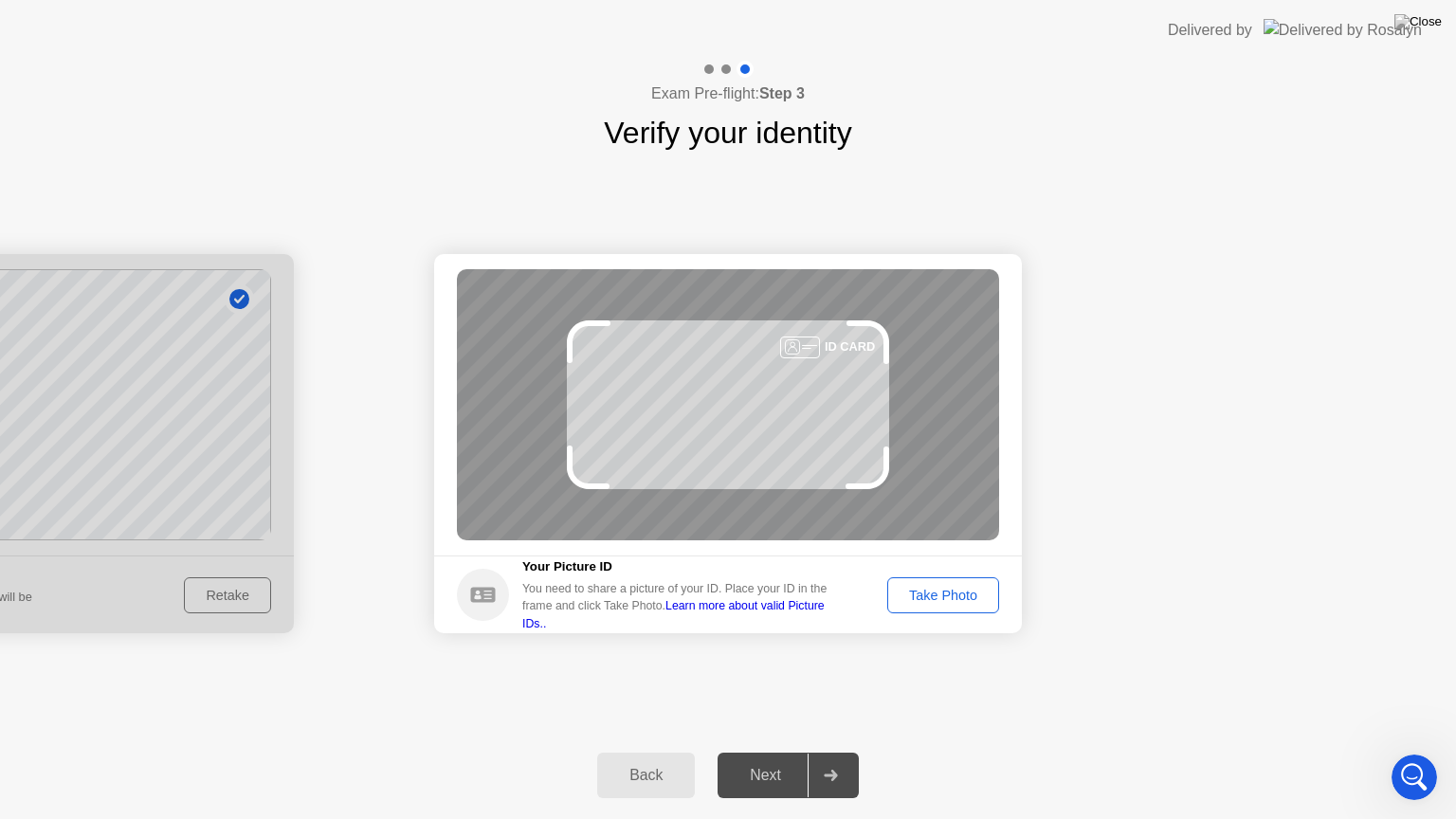 click on "Take Photo" 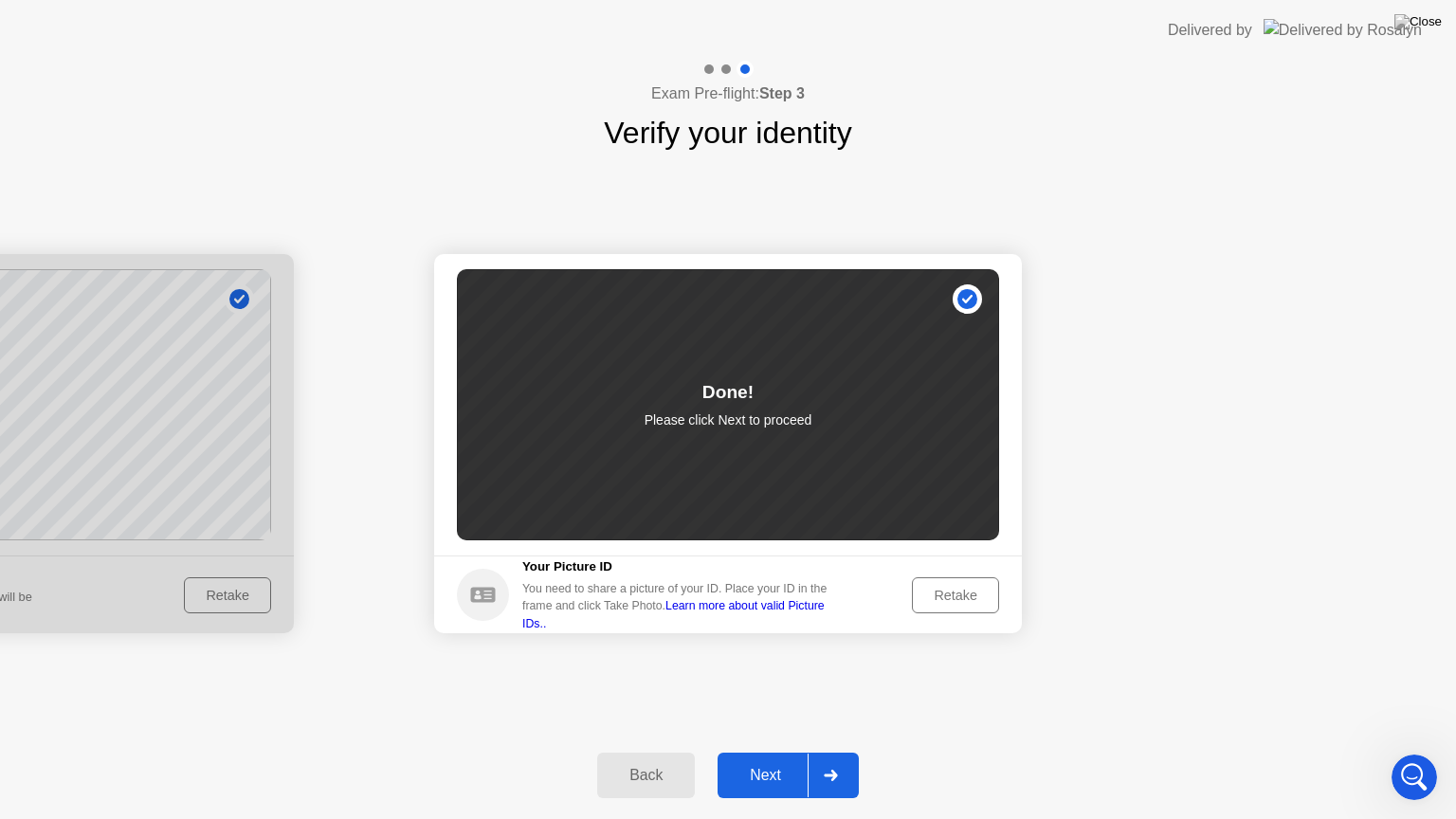 drag, startPoint x: 774, startPoint y: 792, endPoint x: 763, endPoint y: 792, distance: 11 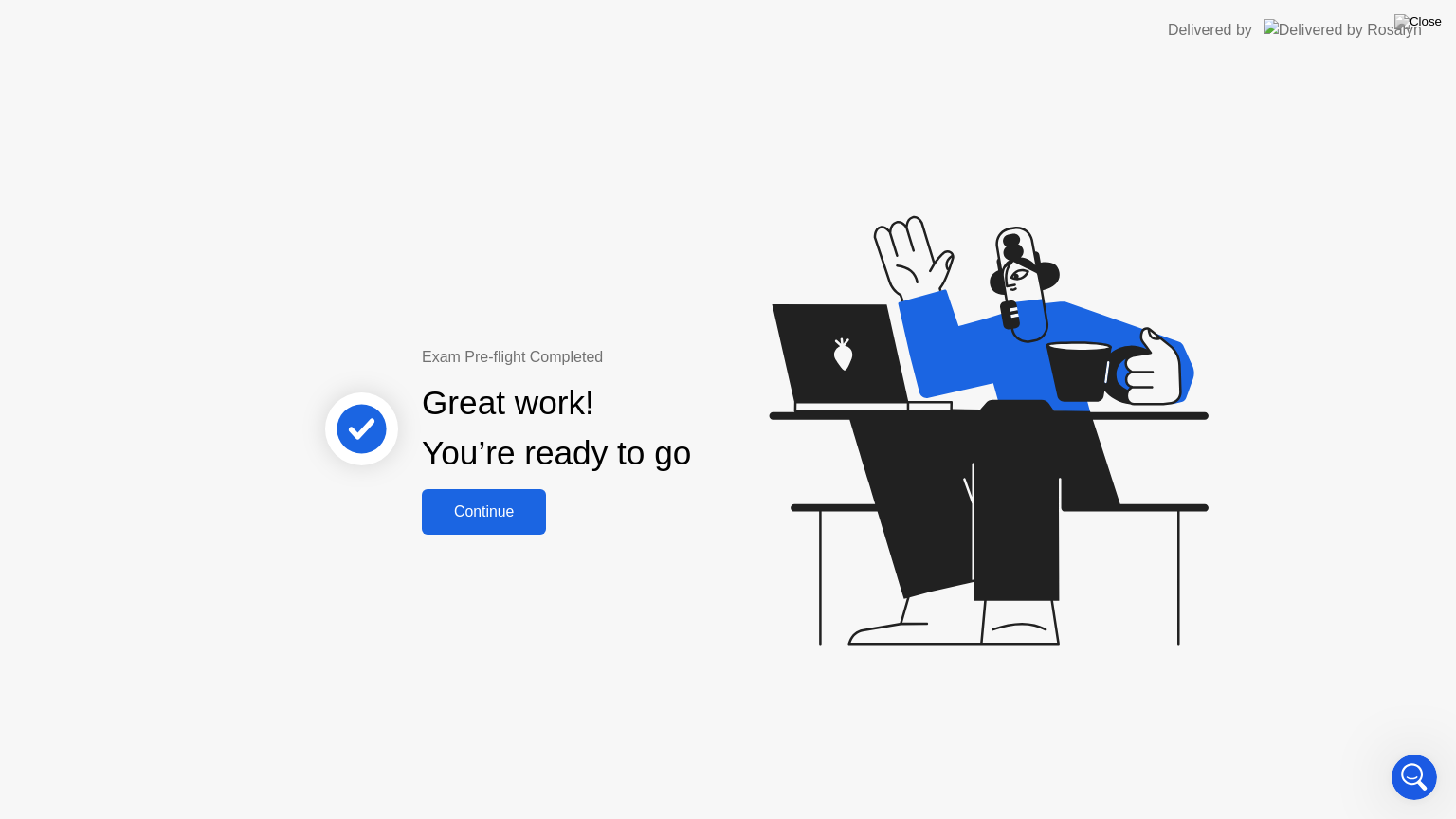 click on "Continue" 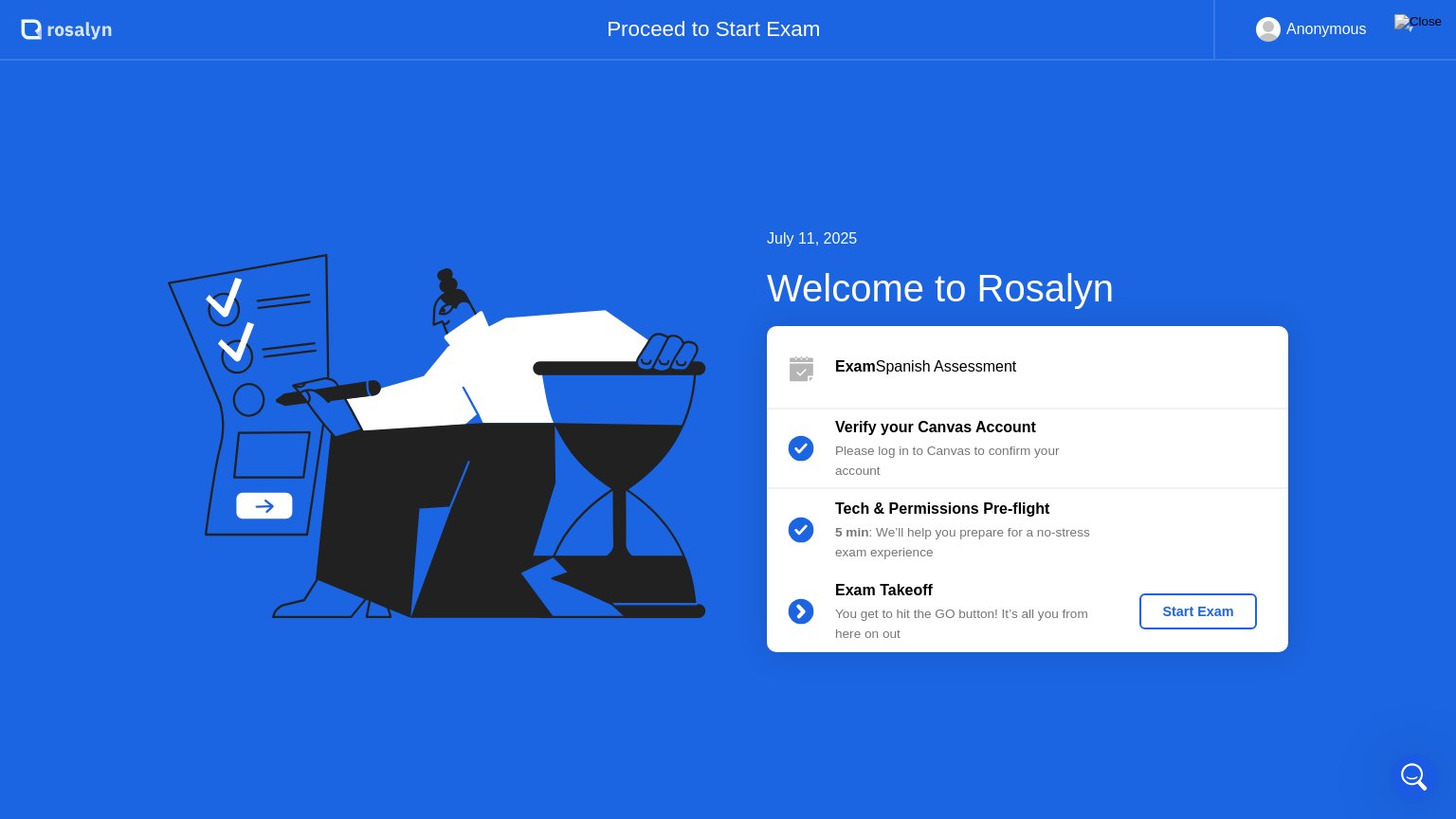 click on "Start Exam" 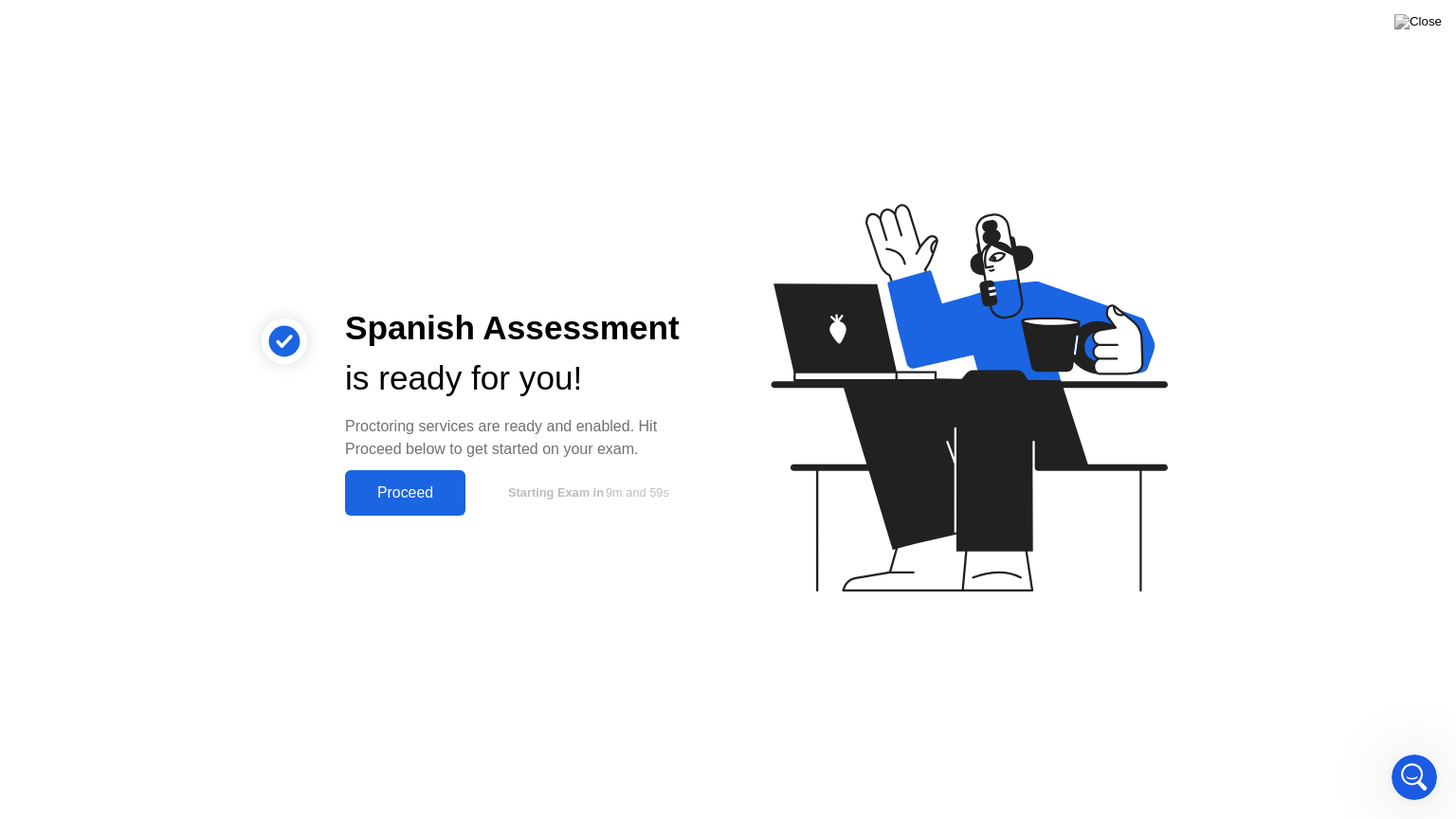 click on "Proceed" 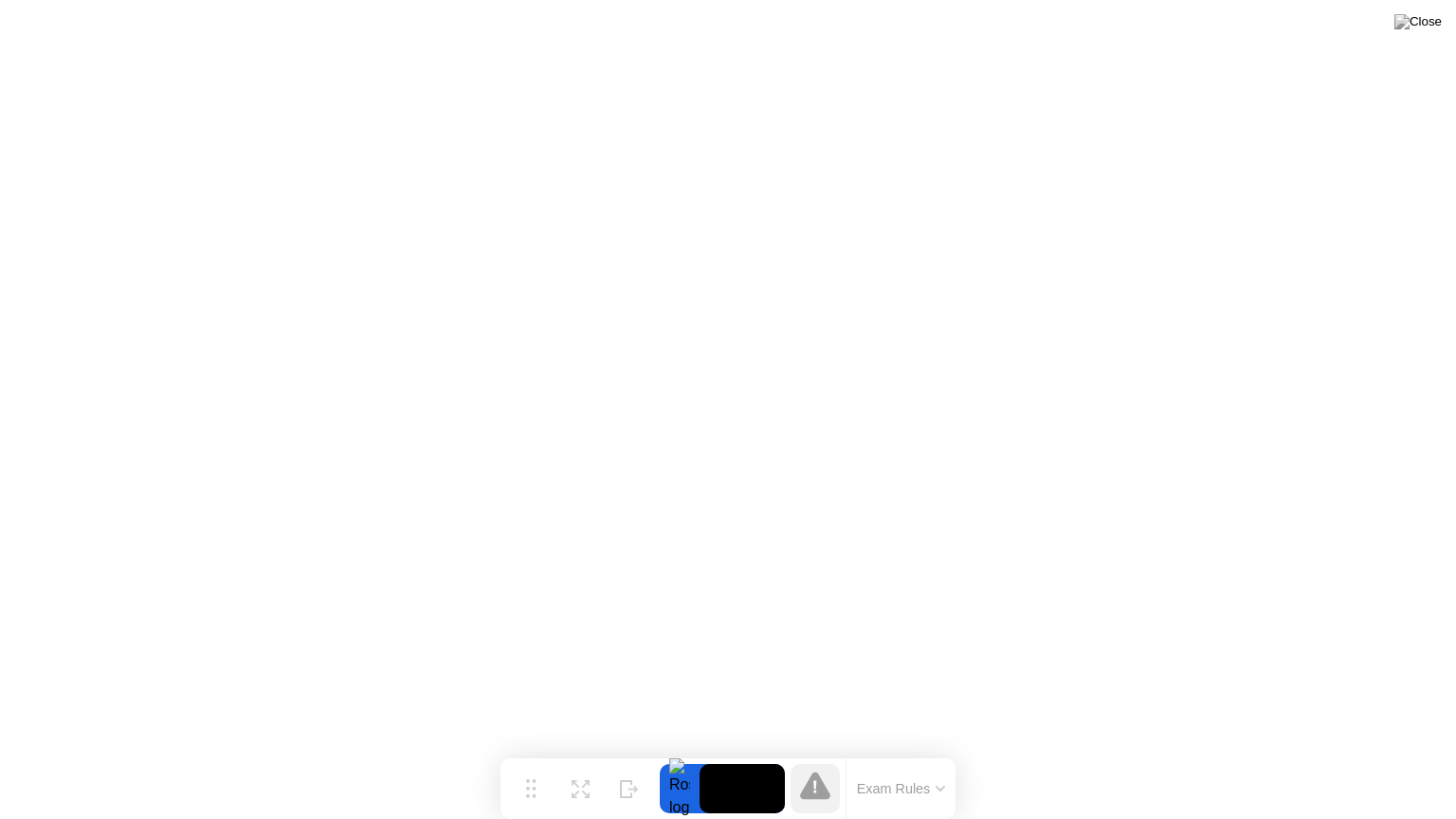 click on "Exam Rules" 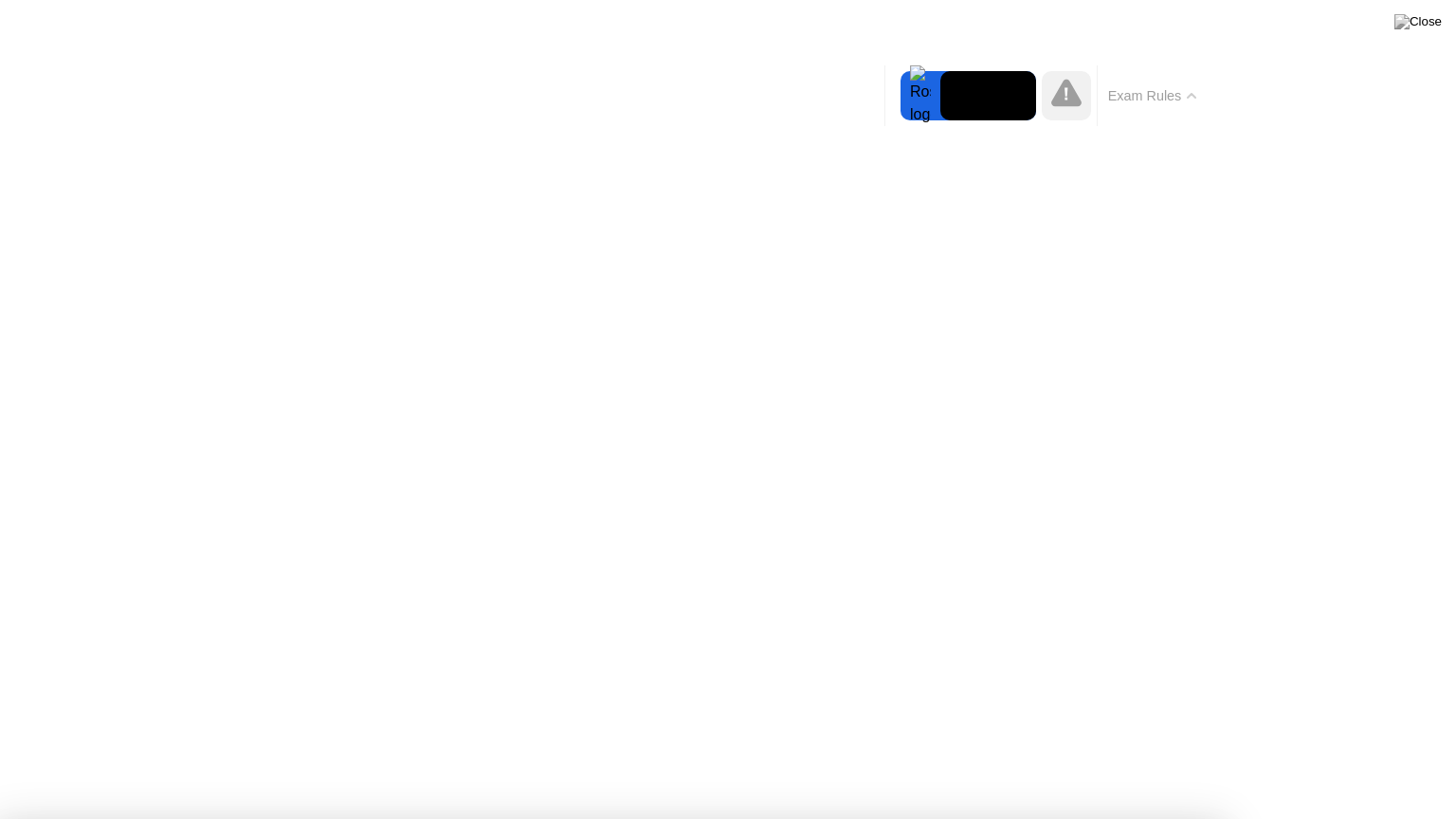 click on "Got it!" at bounding box center [611, 1466] 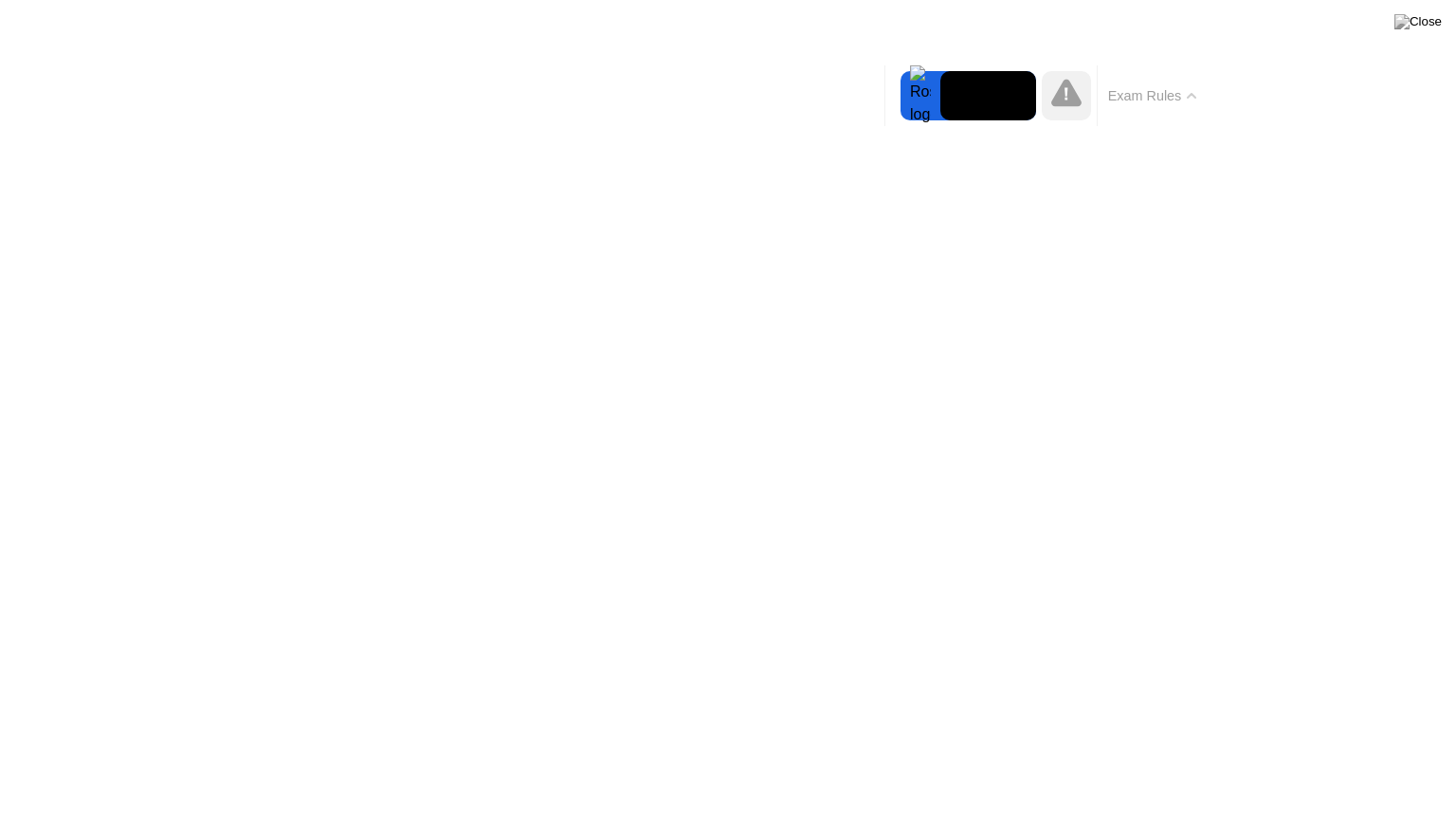 scroll, scrollTop: 0, scrollLeft: 0, axis: both 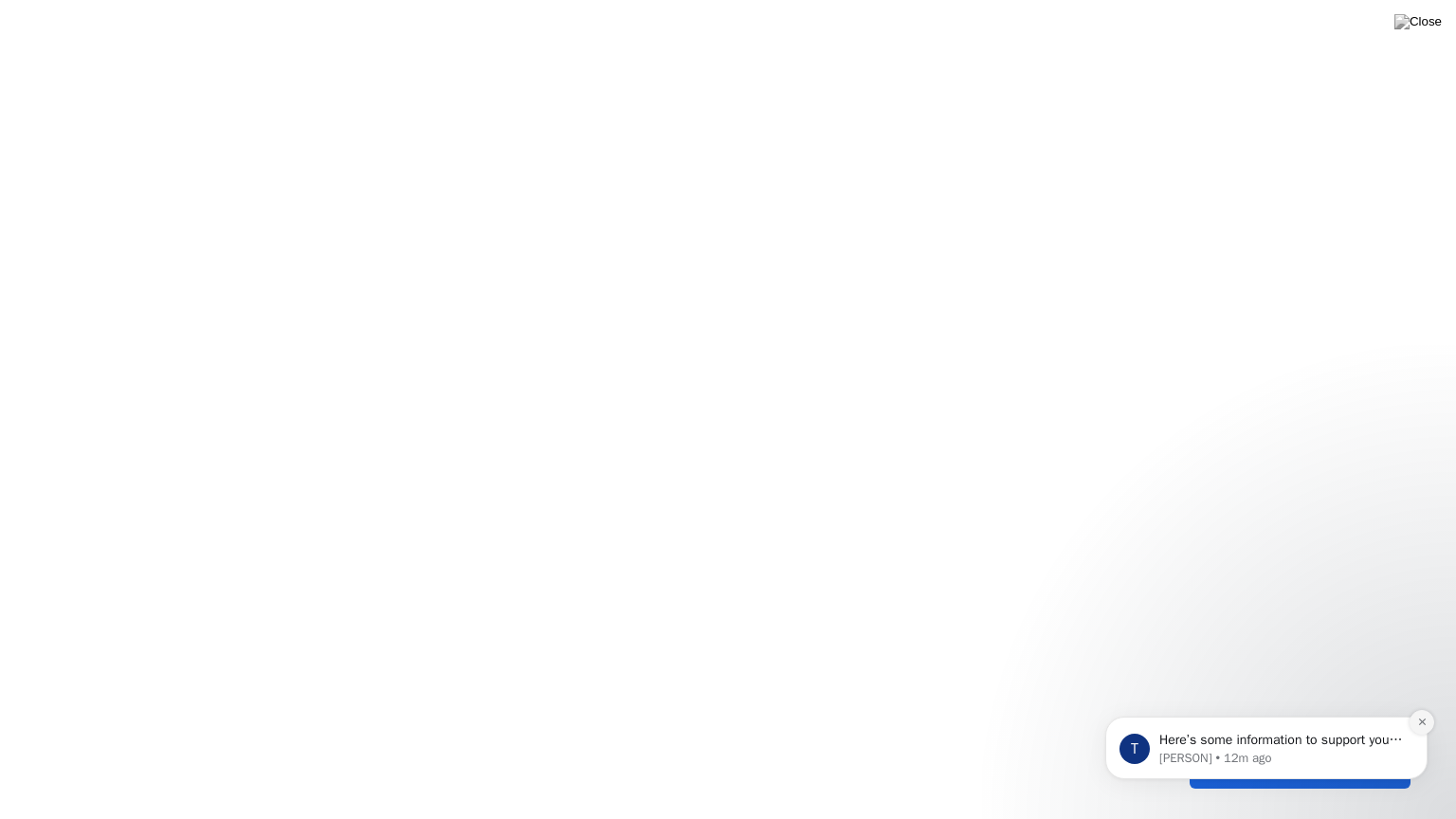 click at bounding box center [1422, 722] 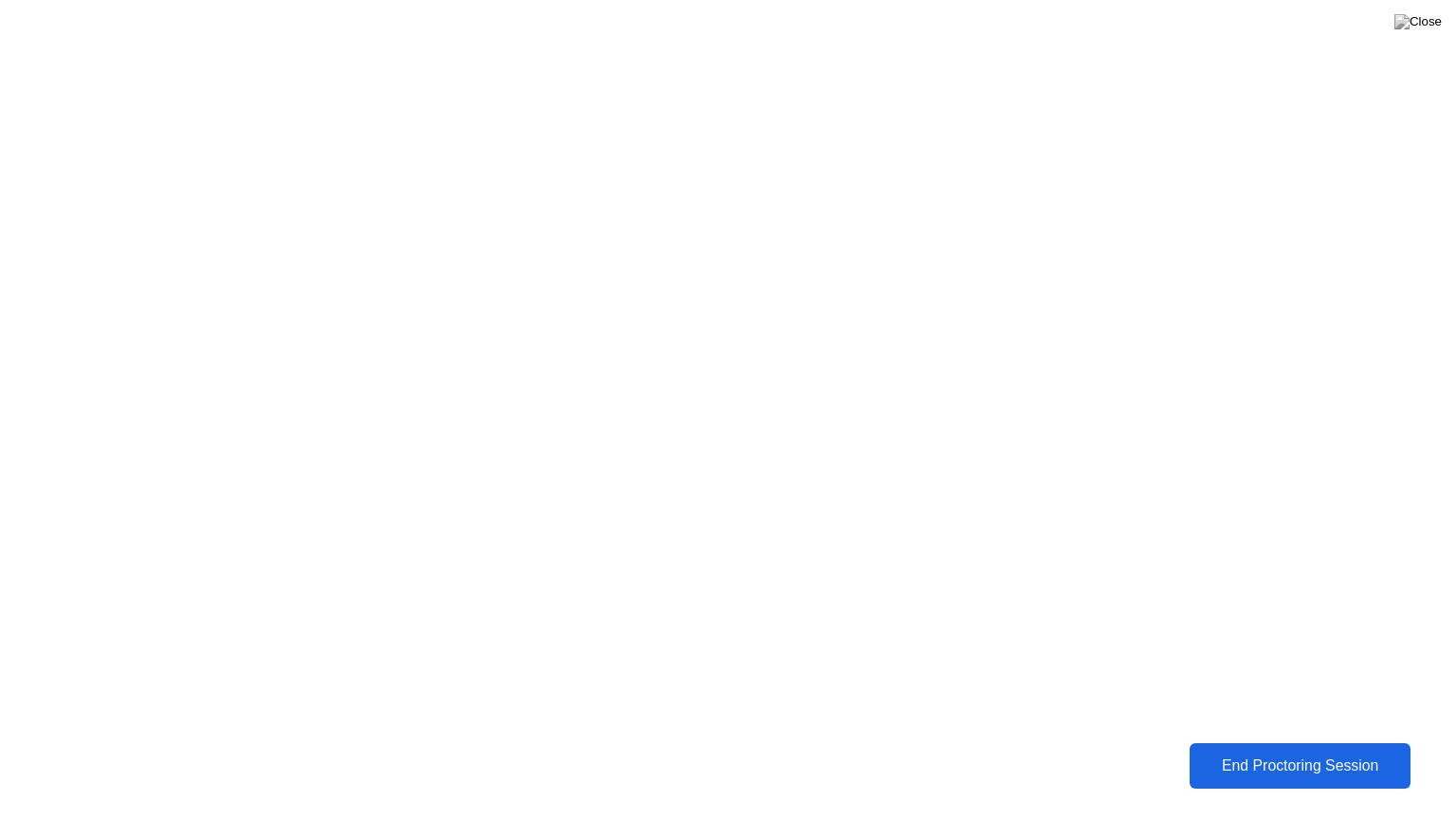 click on "End Proctoring Session" 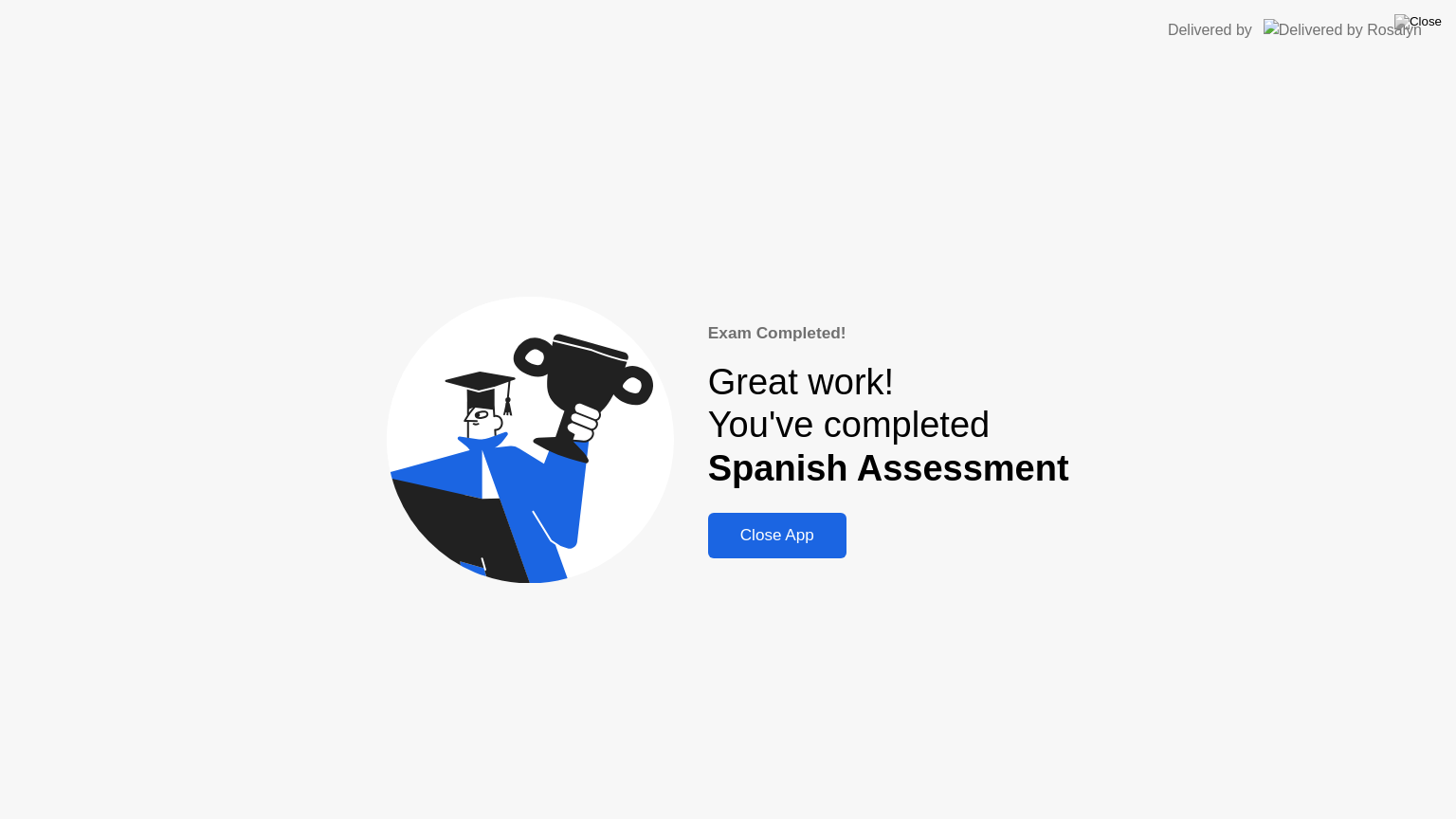 click on "Close App" 